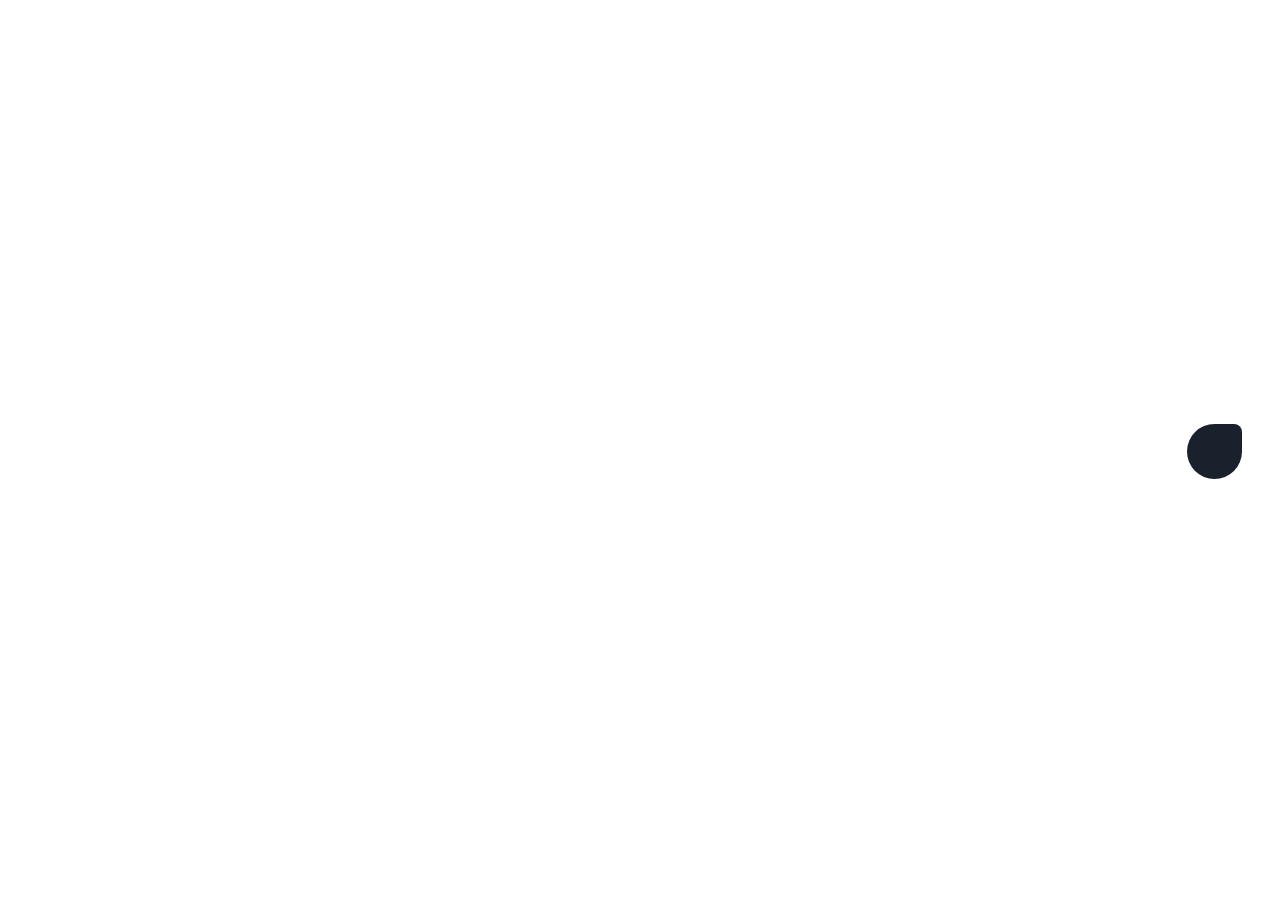 scroll, scrollTop: 0, scrollLeft: 0, axis: both 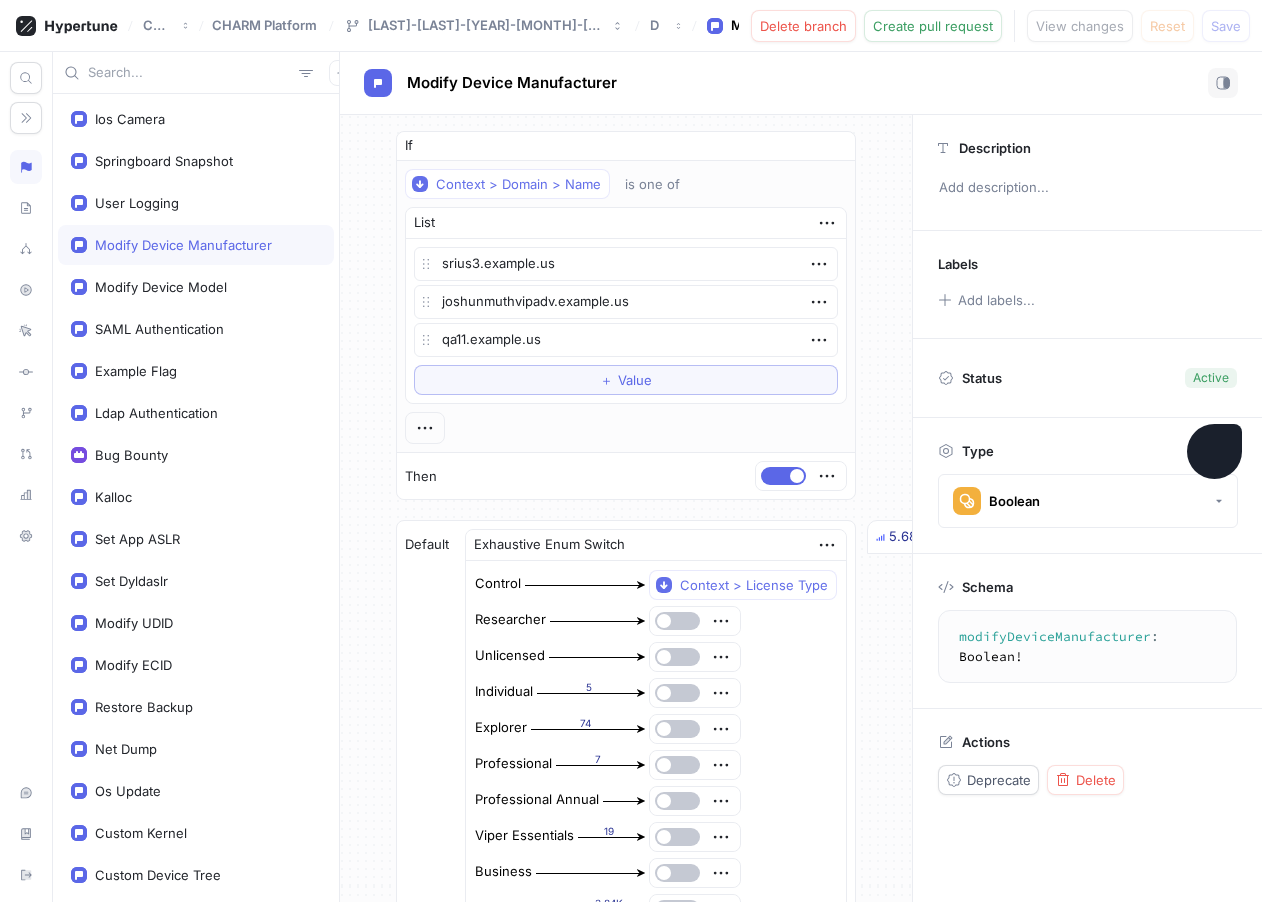 drag, startPoint x: 134, startPoint y: 51, endPoint x: 146, endPoint y: 64, distance: 17.691807 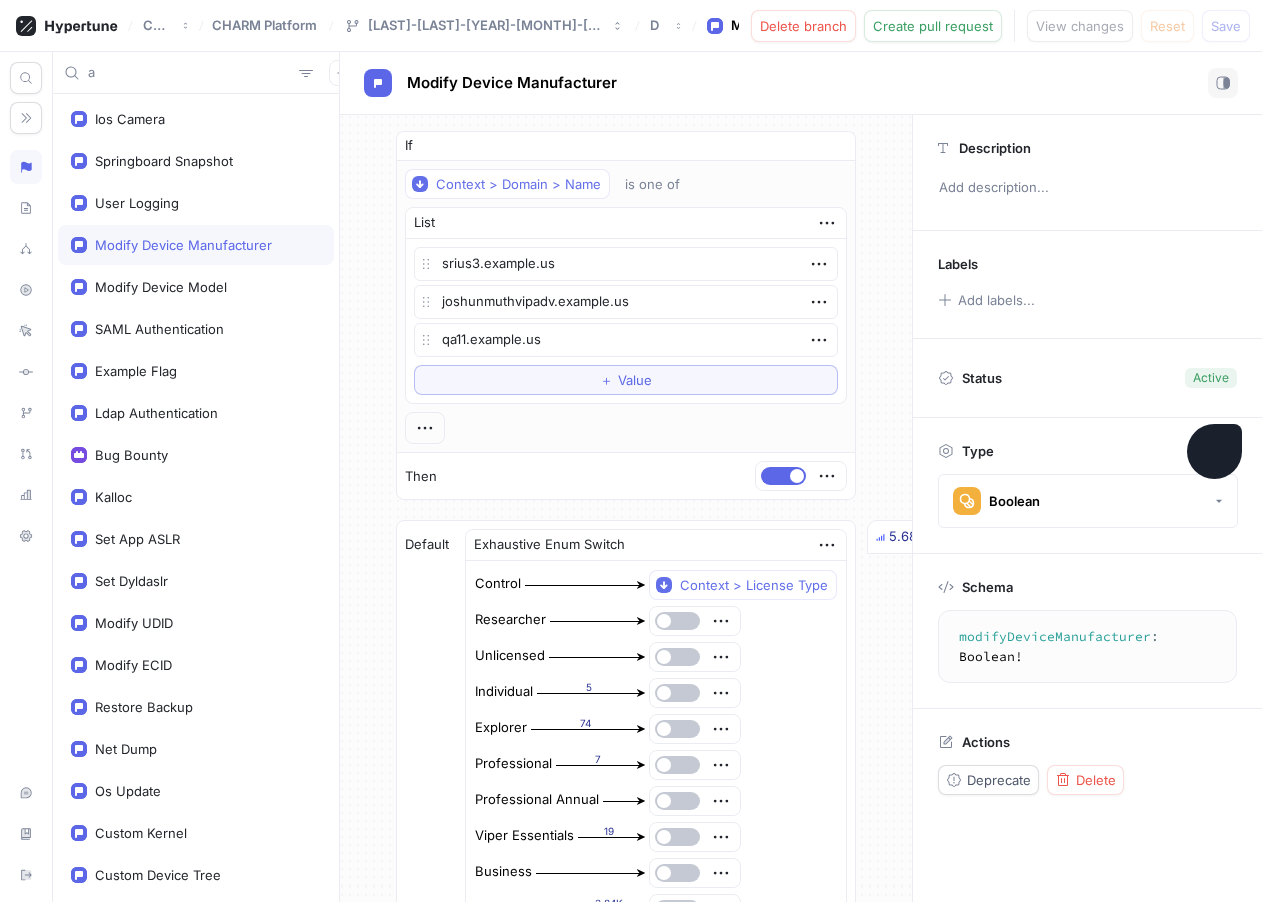 type on "x" 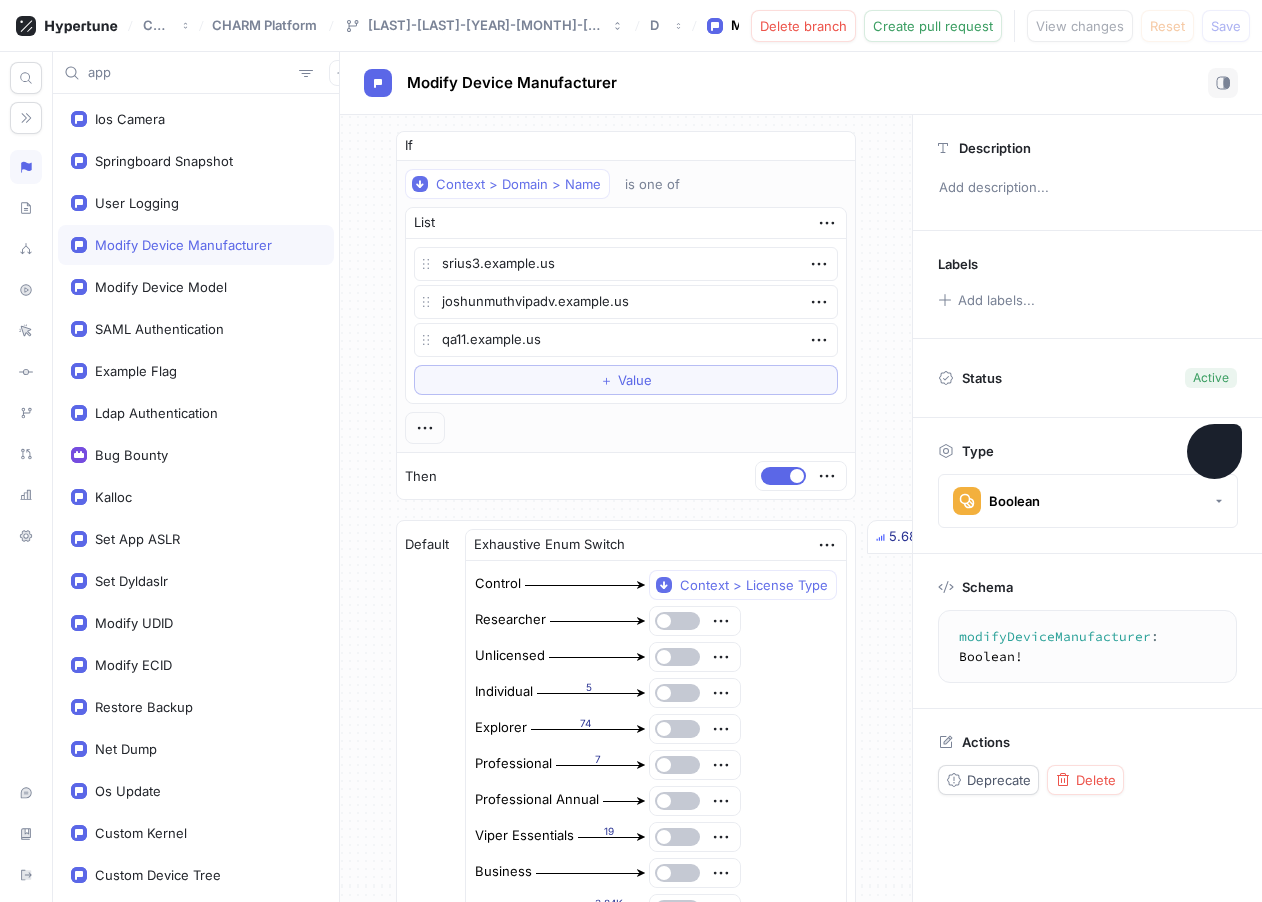 type on "app b" 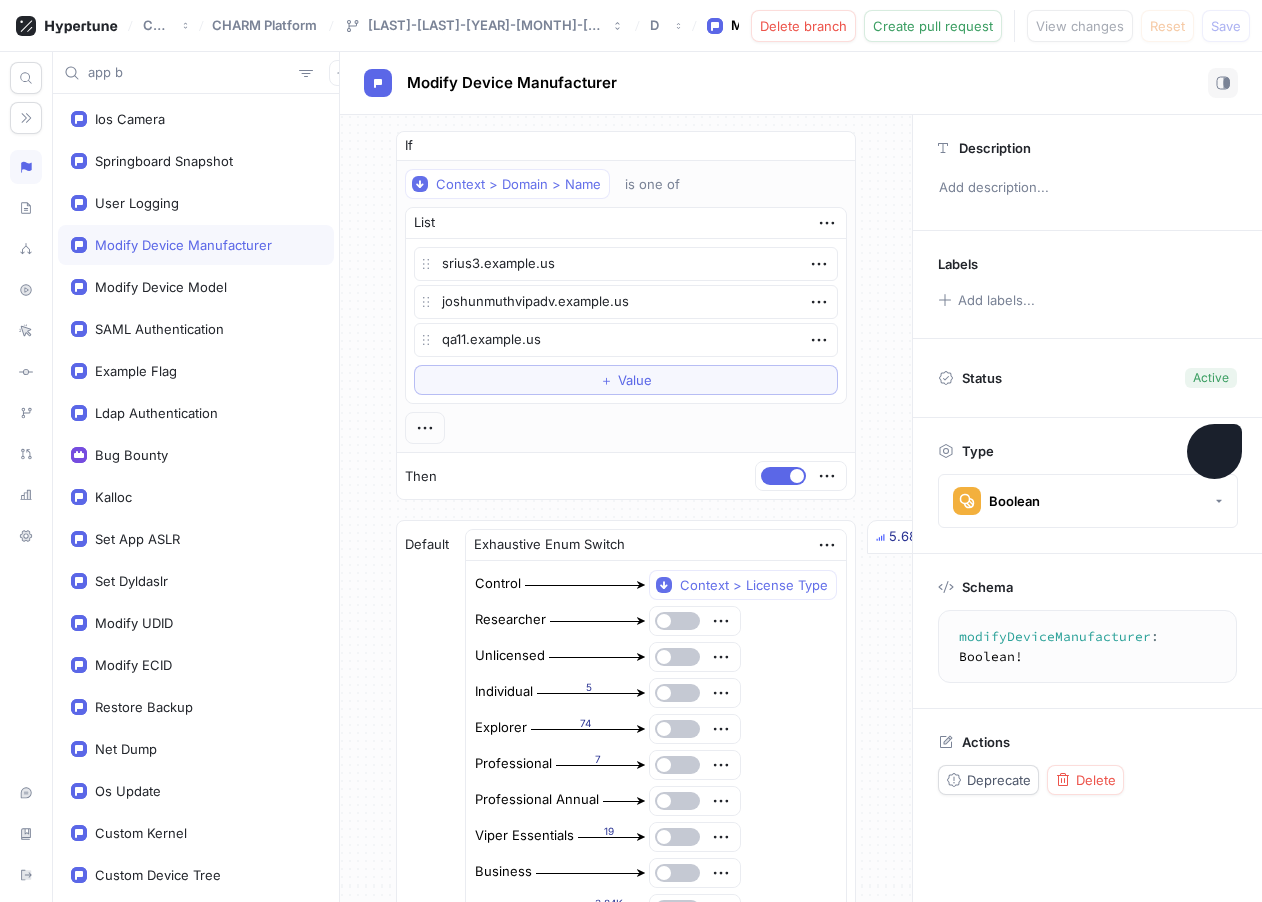 type on "x" 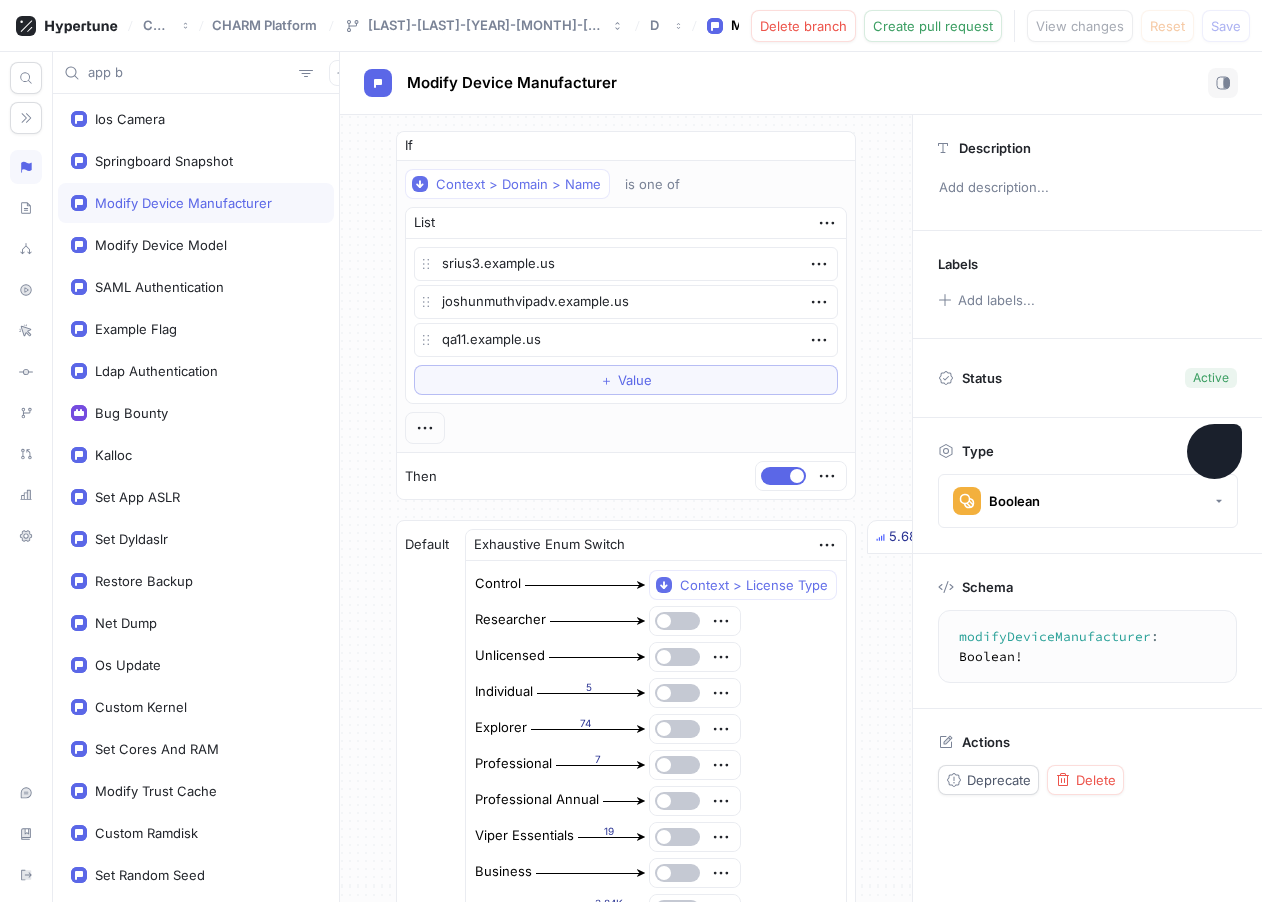 type on "app bu" 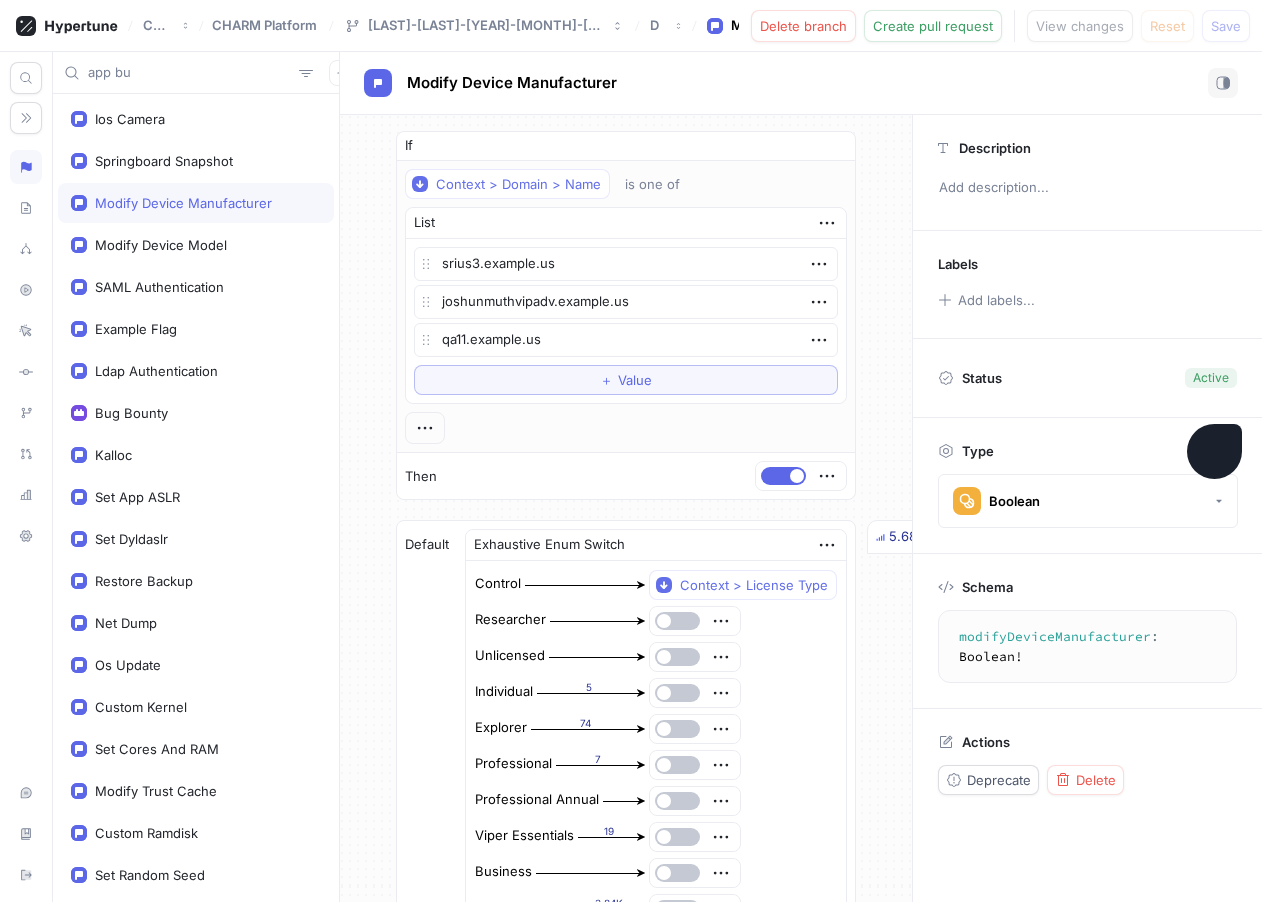 type on "x" 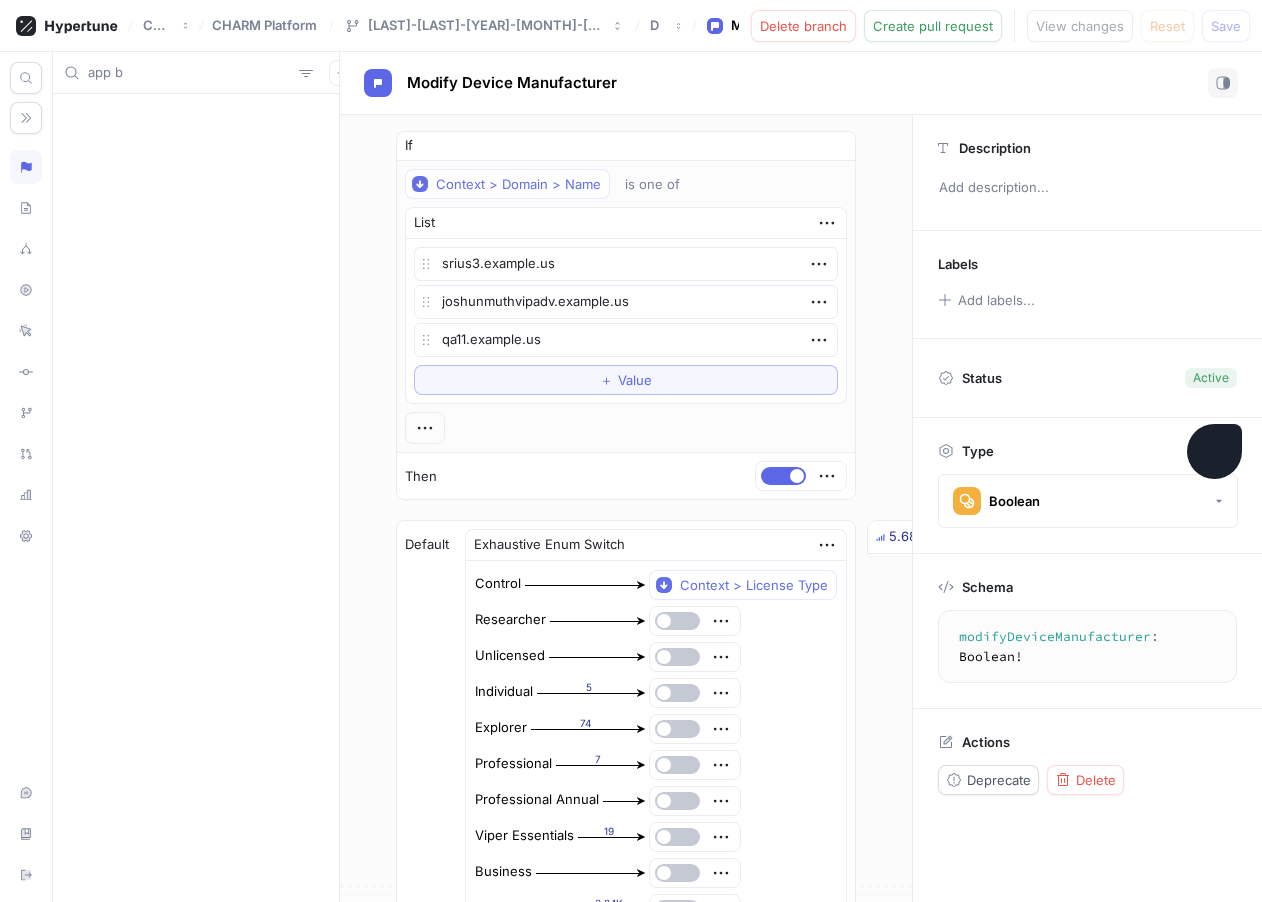 type on "app" 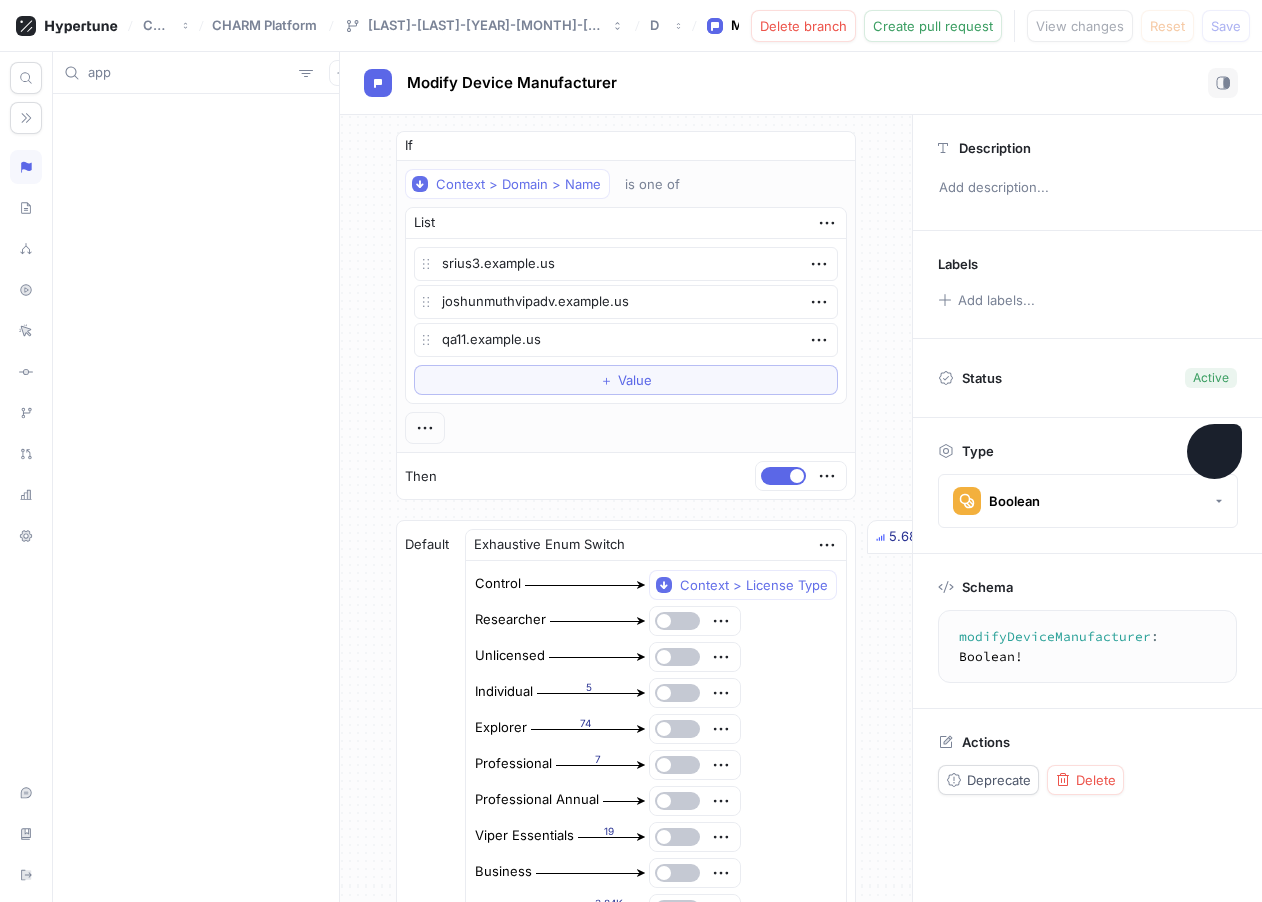 type on "x" 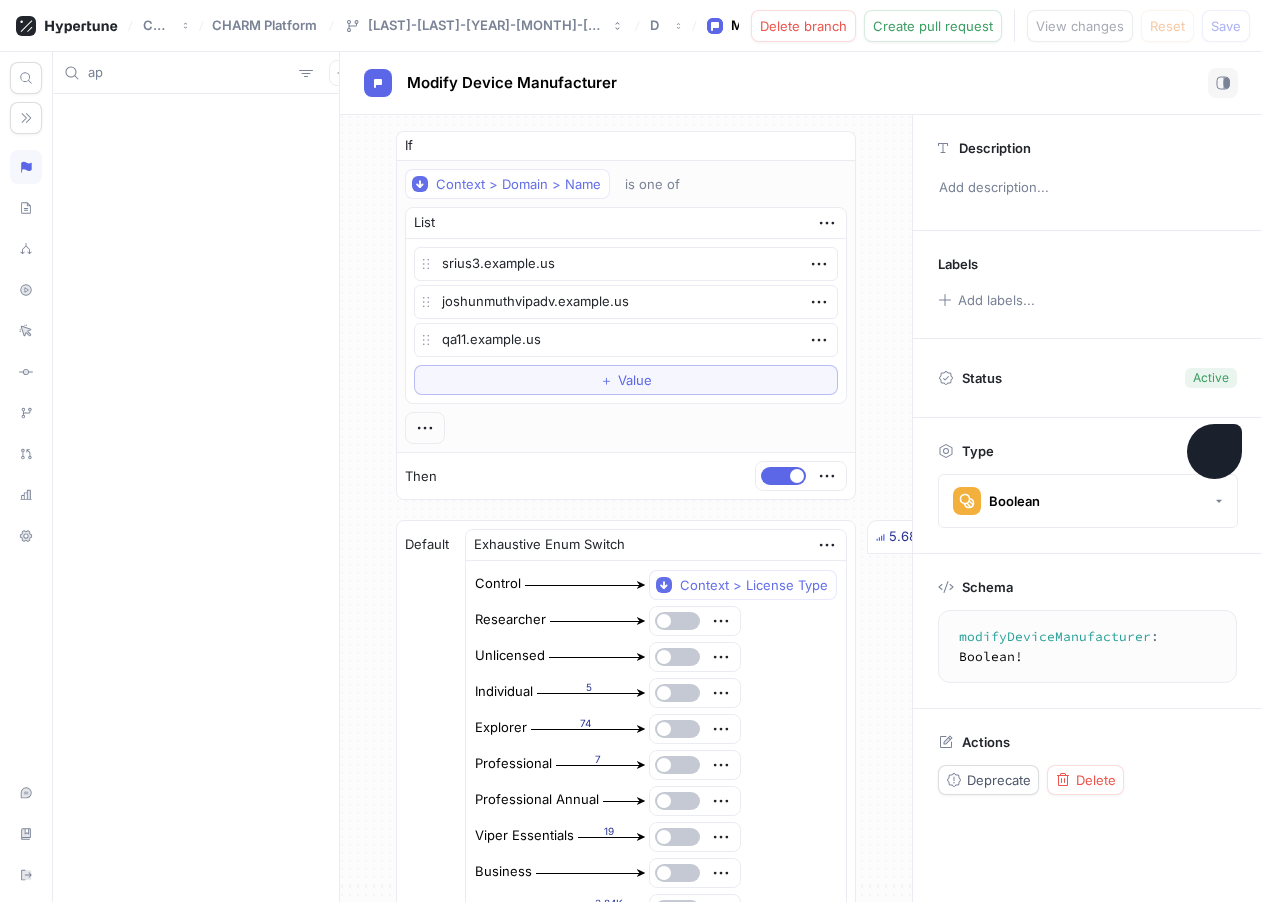 type on "x" 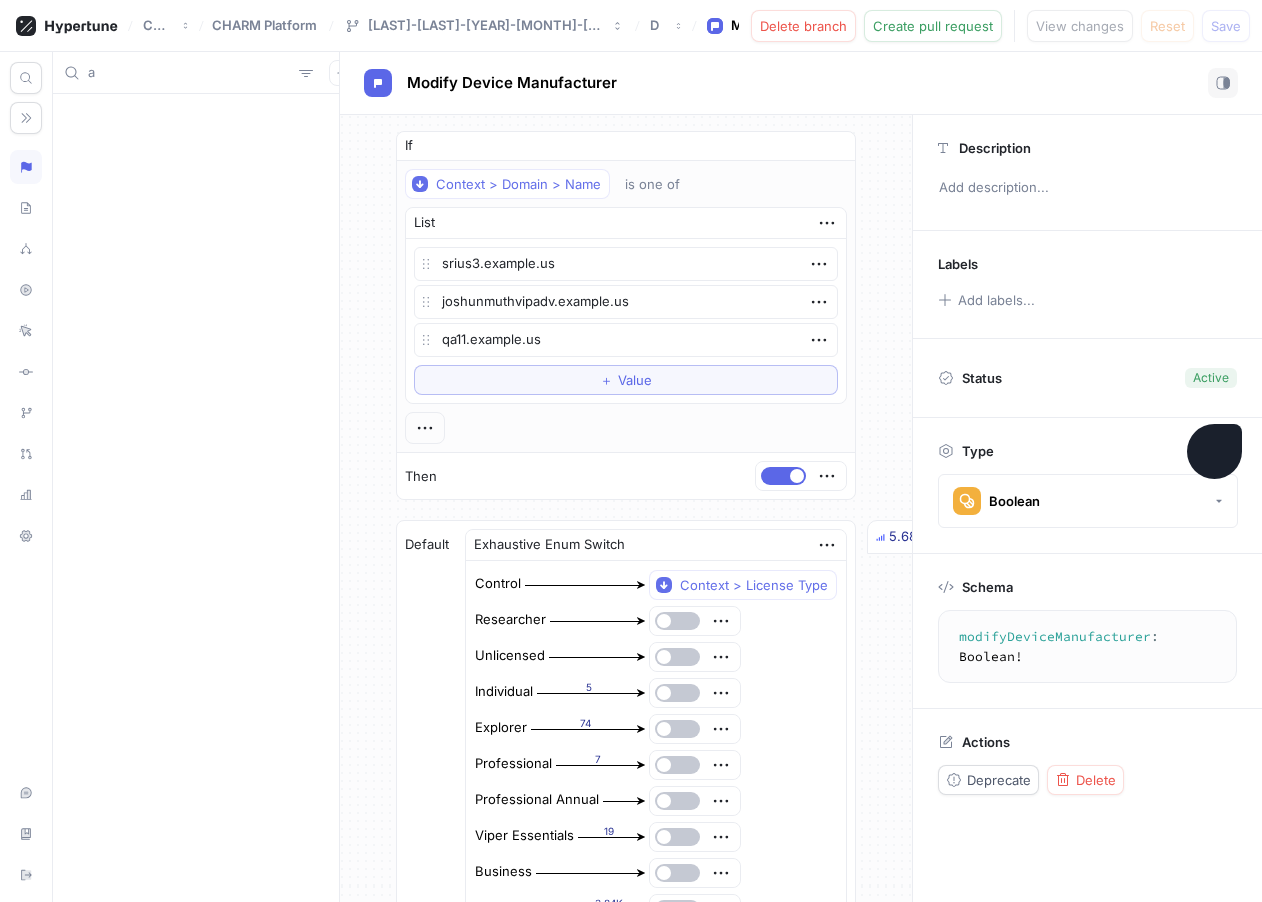 type 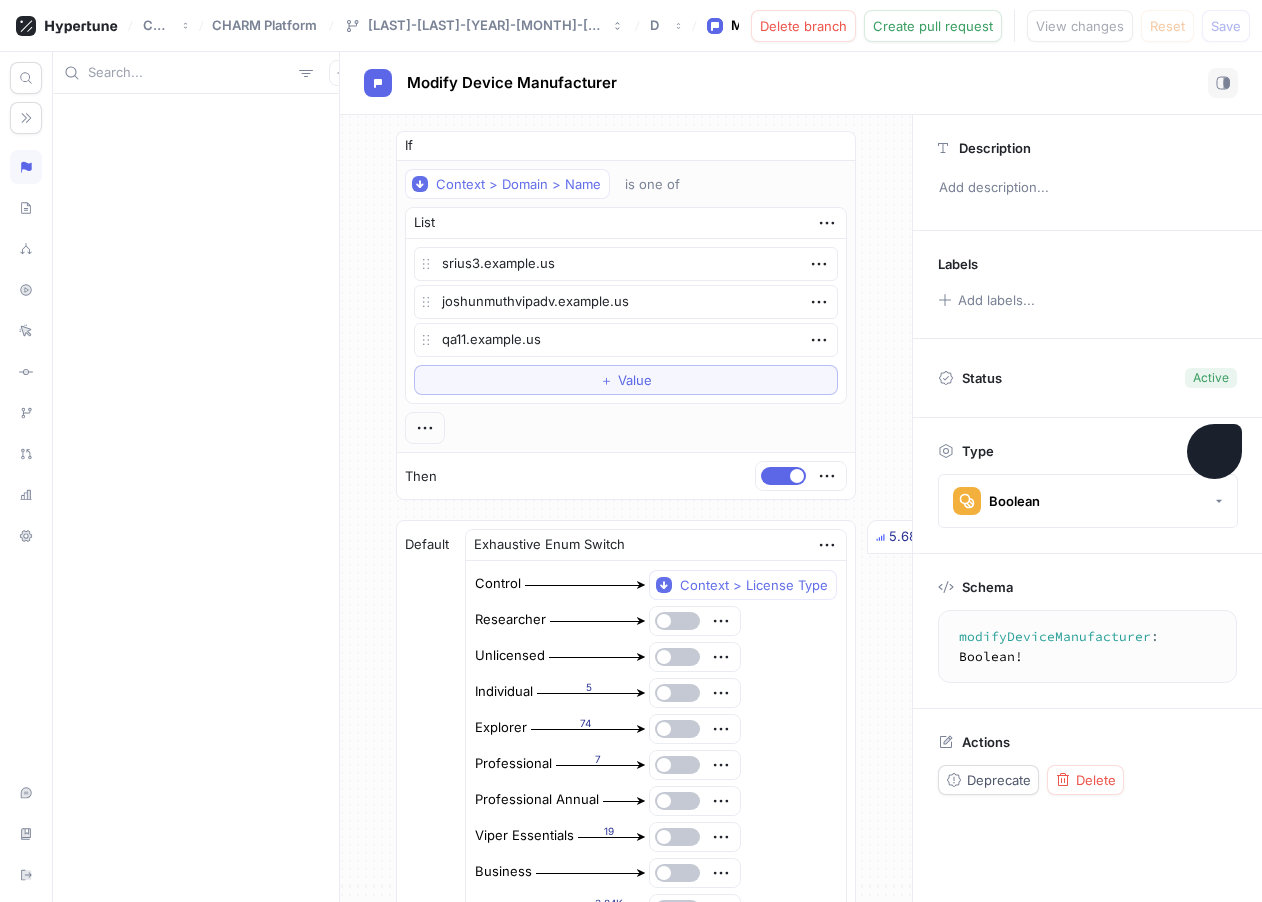 type on "x" 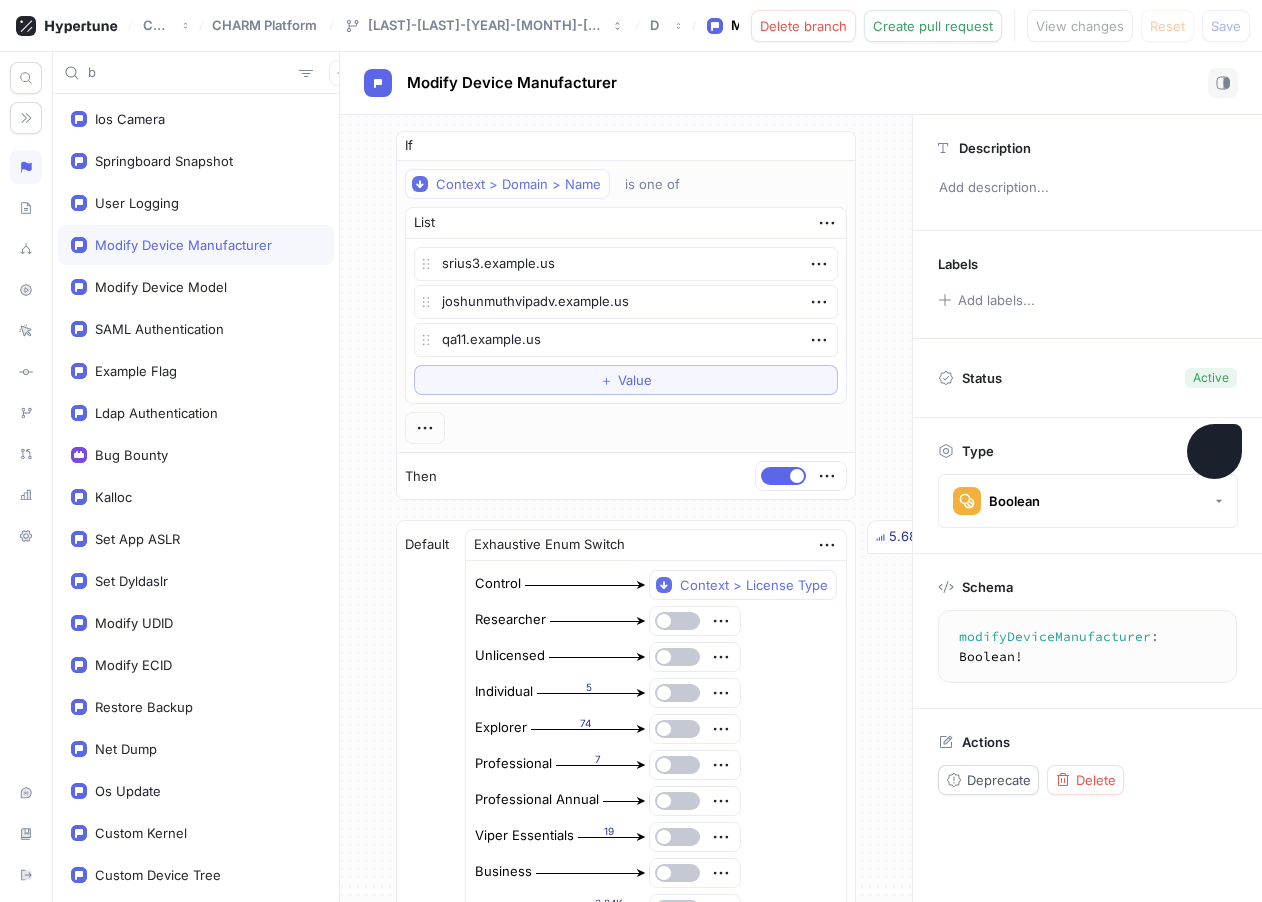 type on "x" 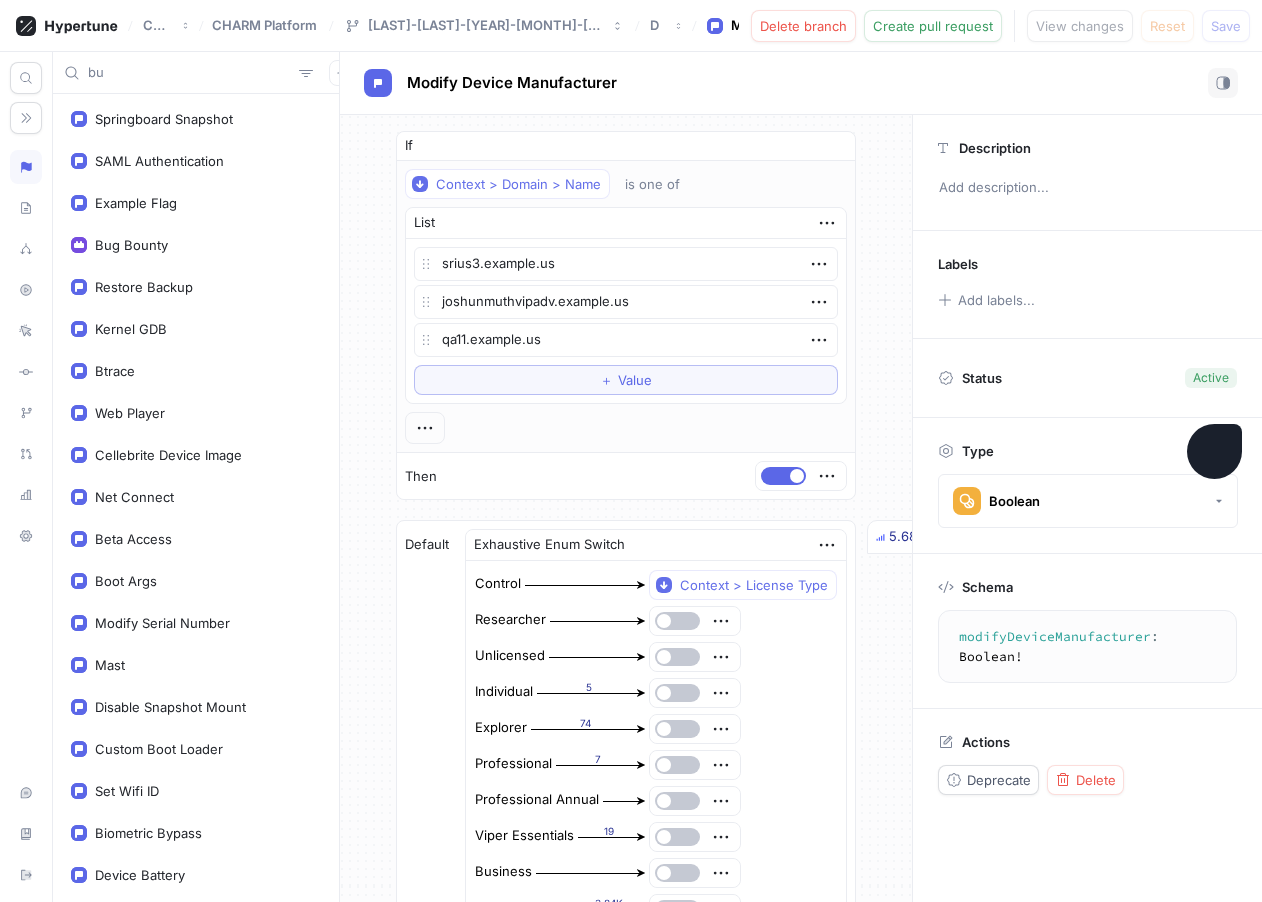 type on "bun" 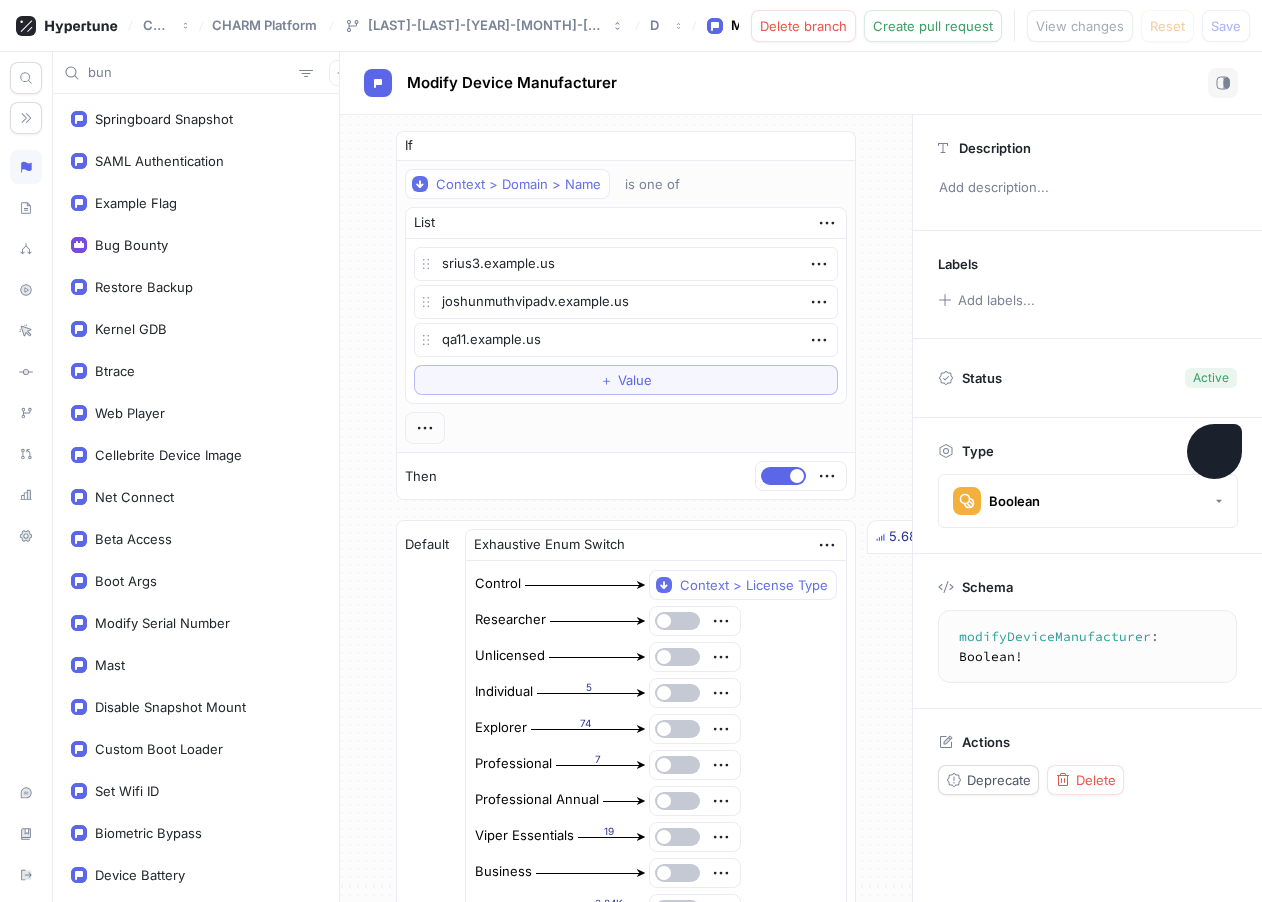 type on "x" 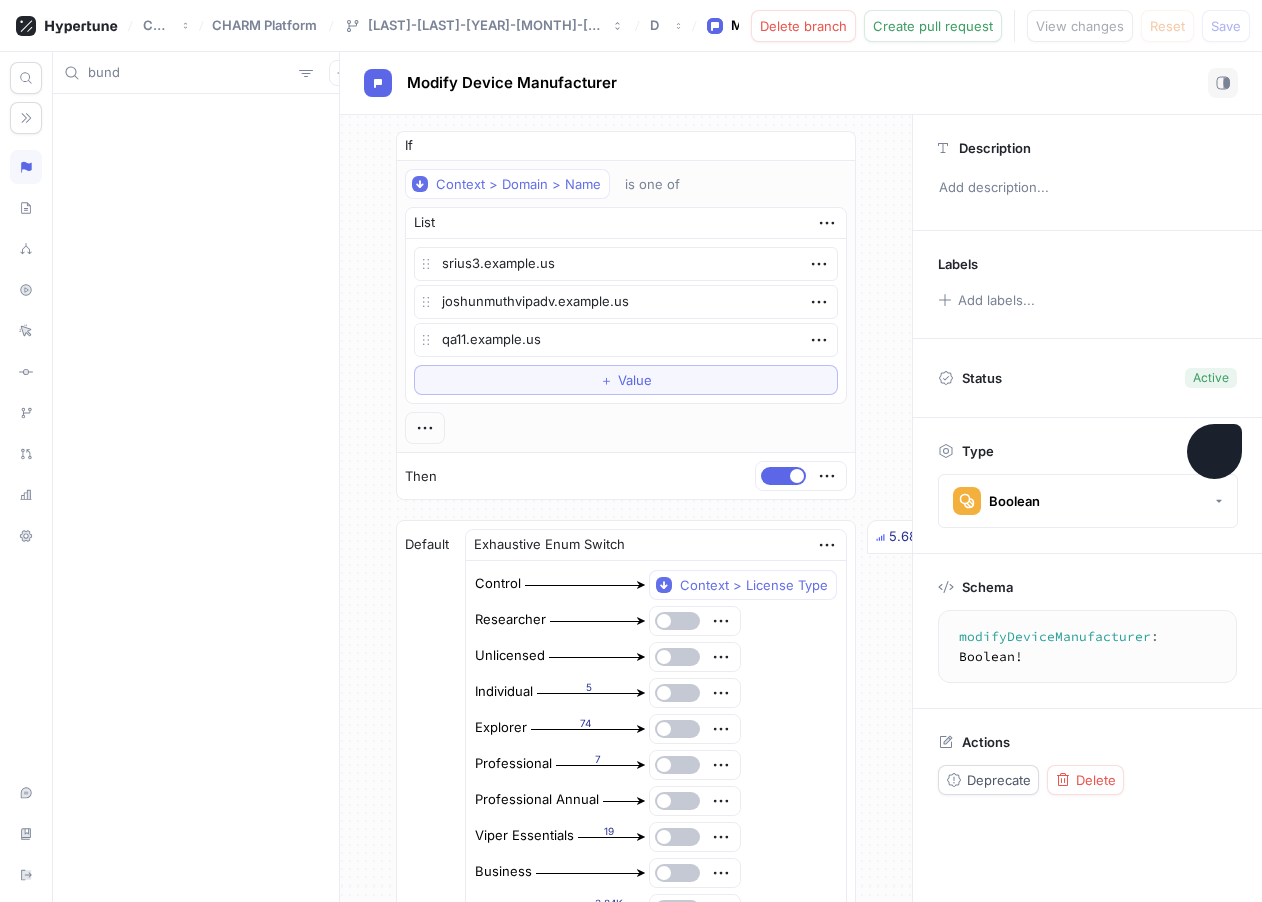 type on "x" 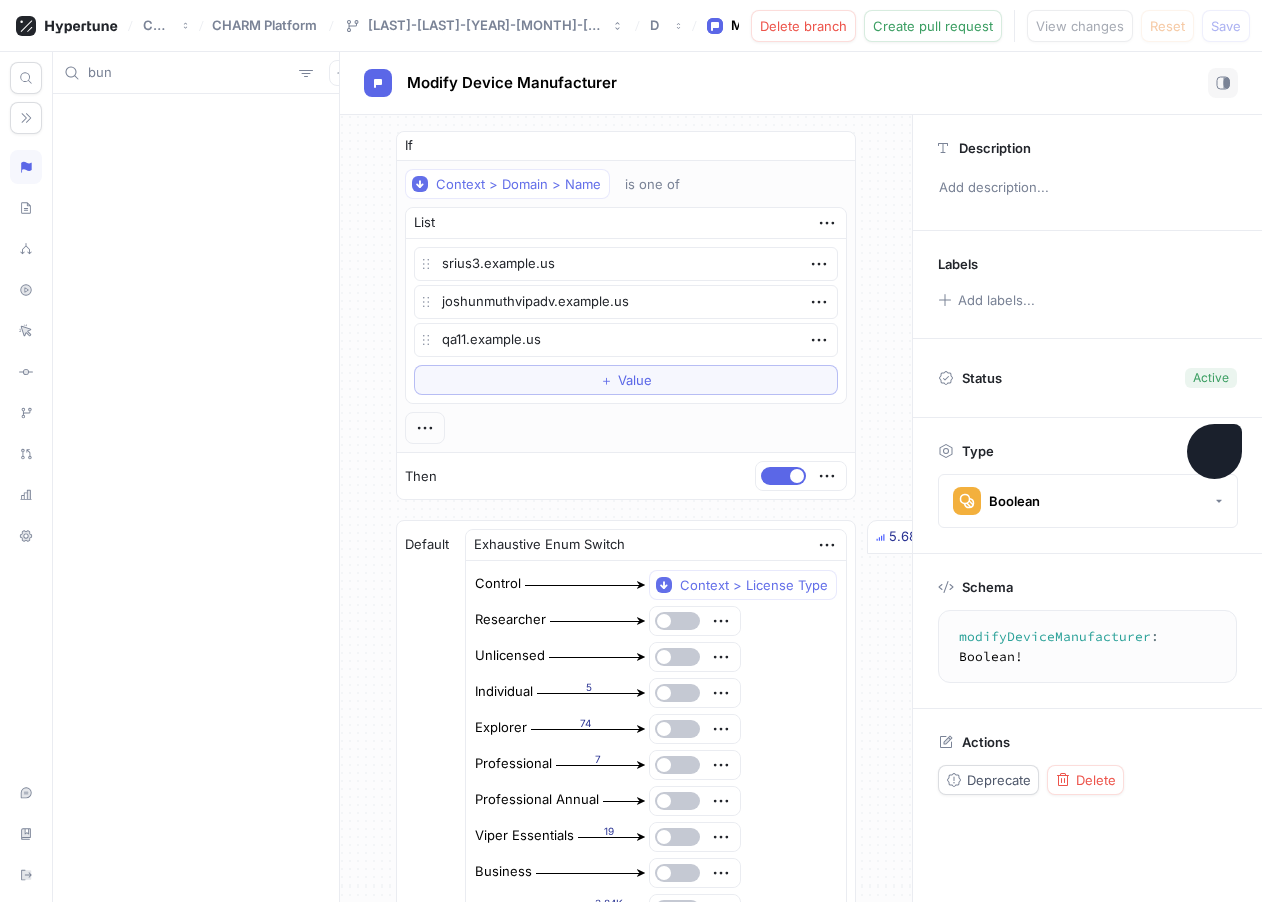 type on "x" 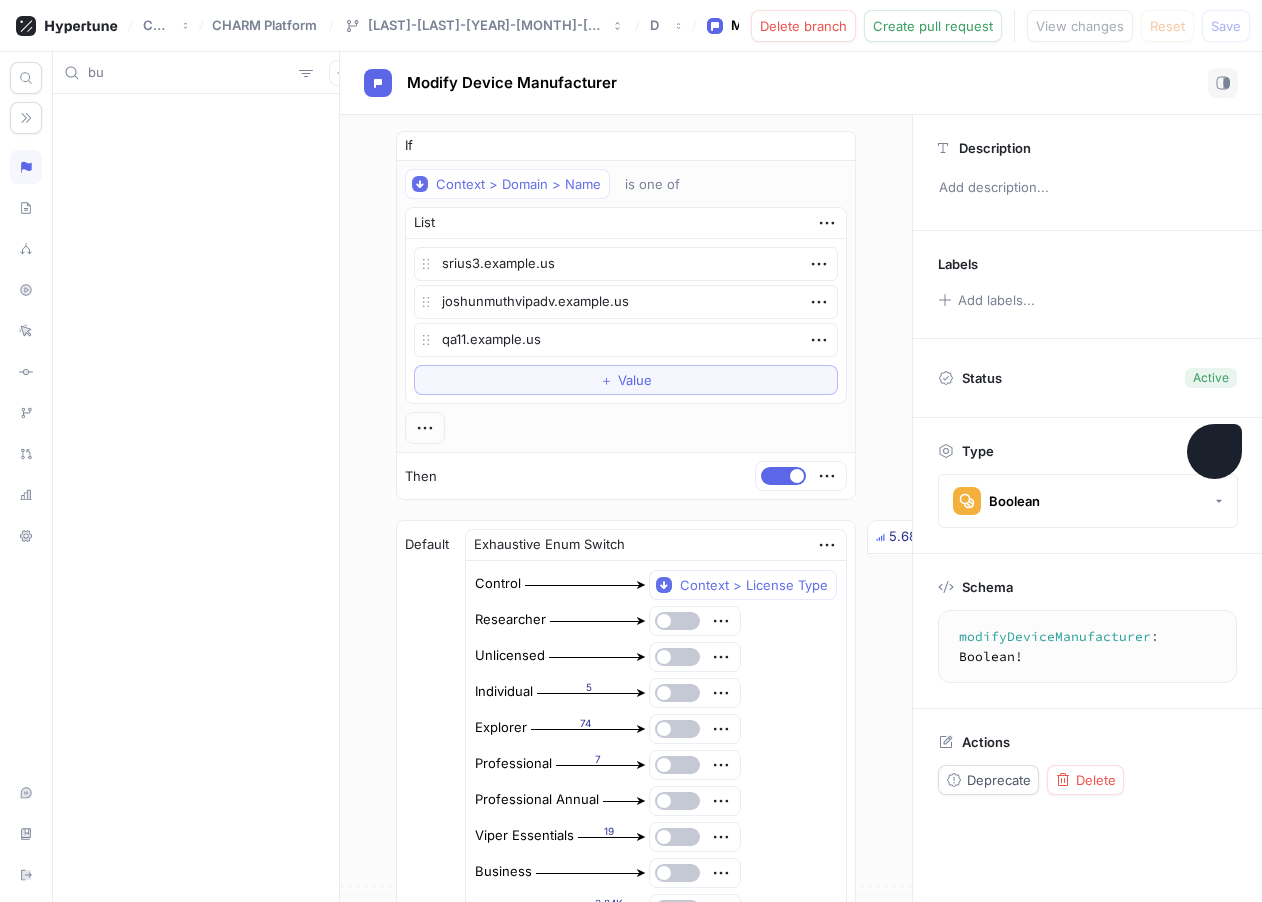 type on "x" 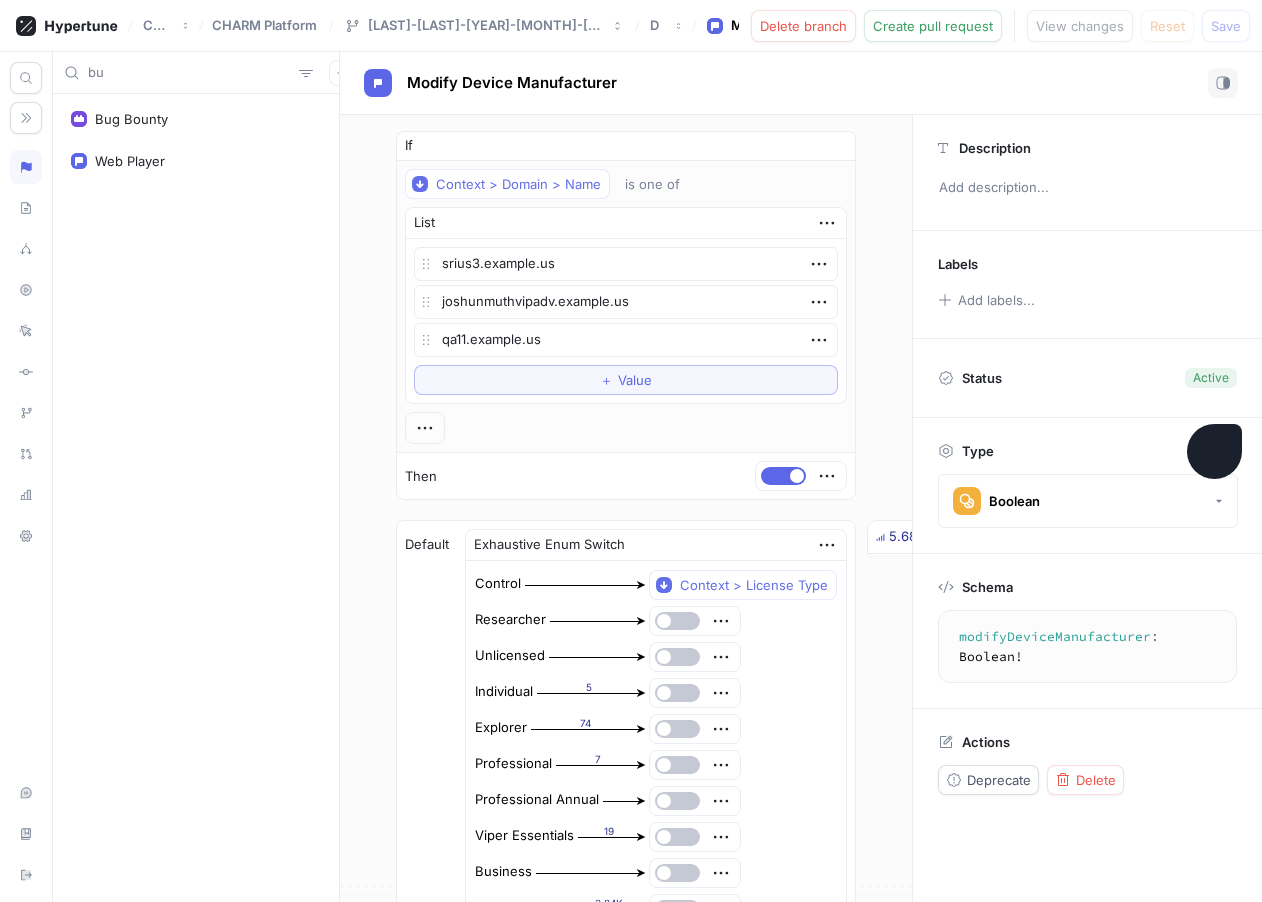 type on "b" 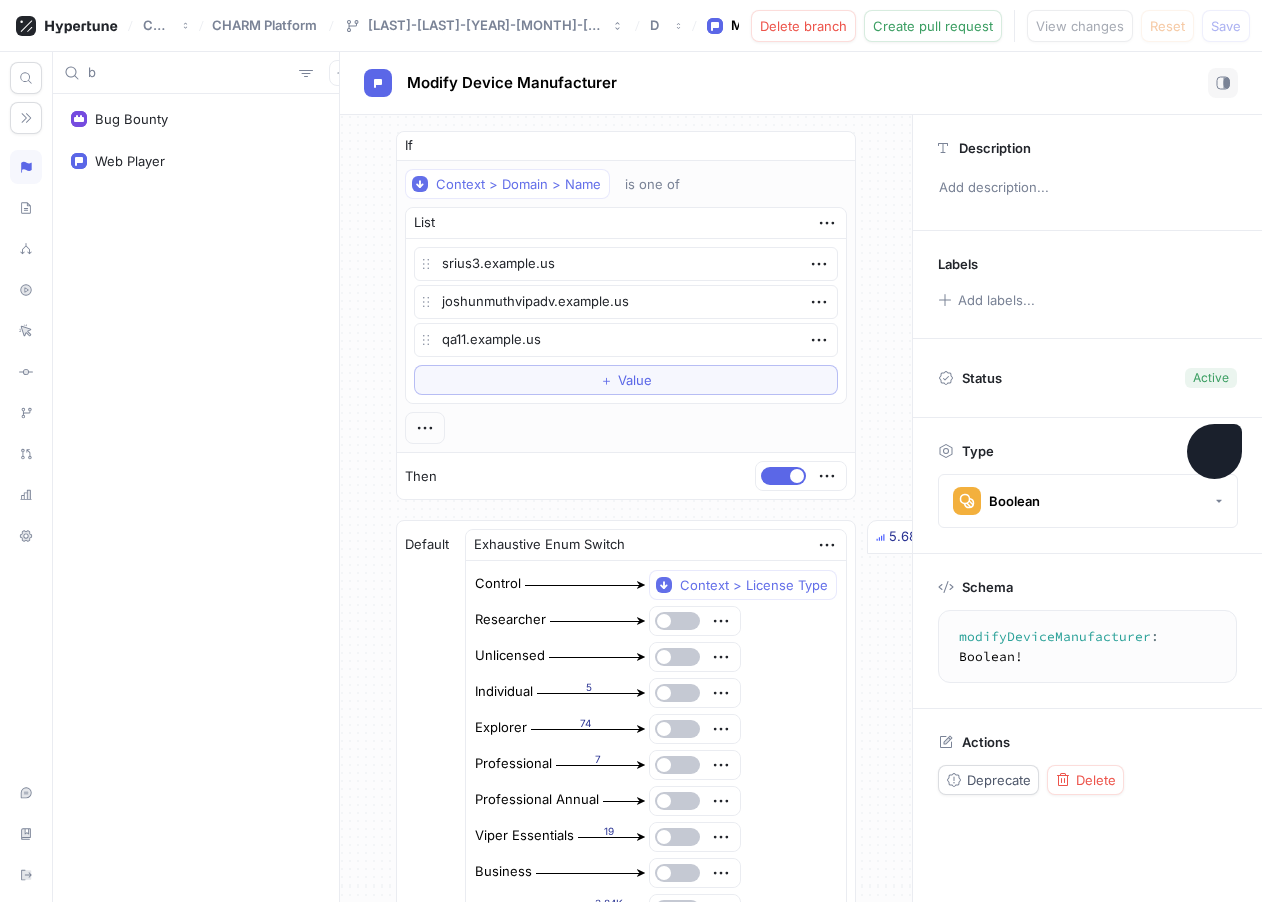 type 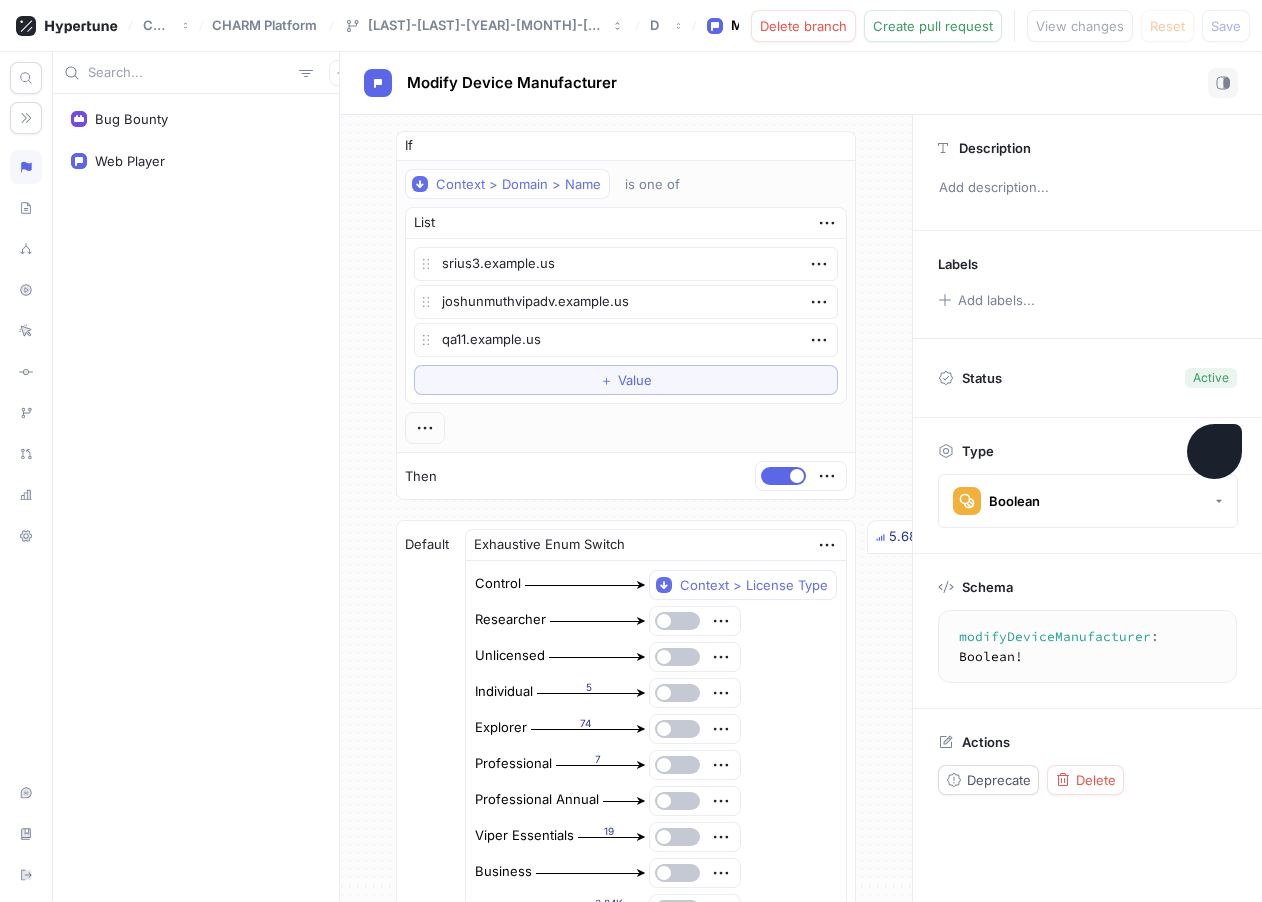 type on "x" 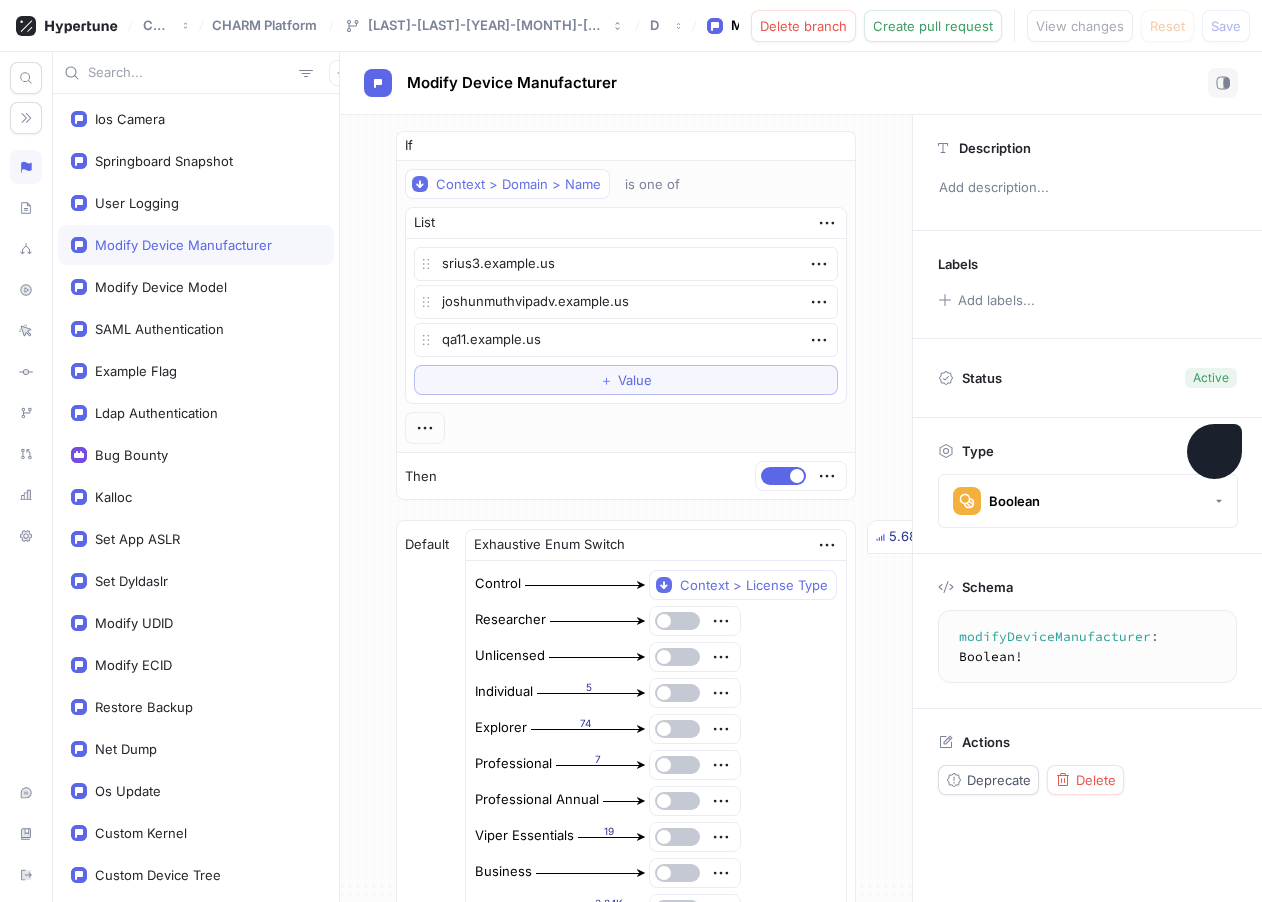 type on "B" 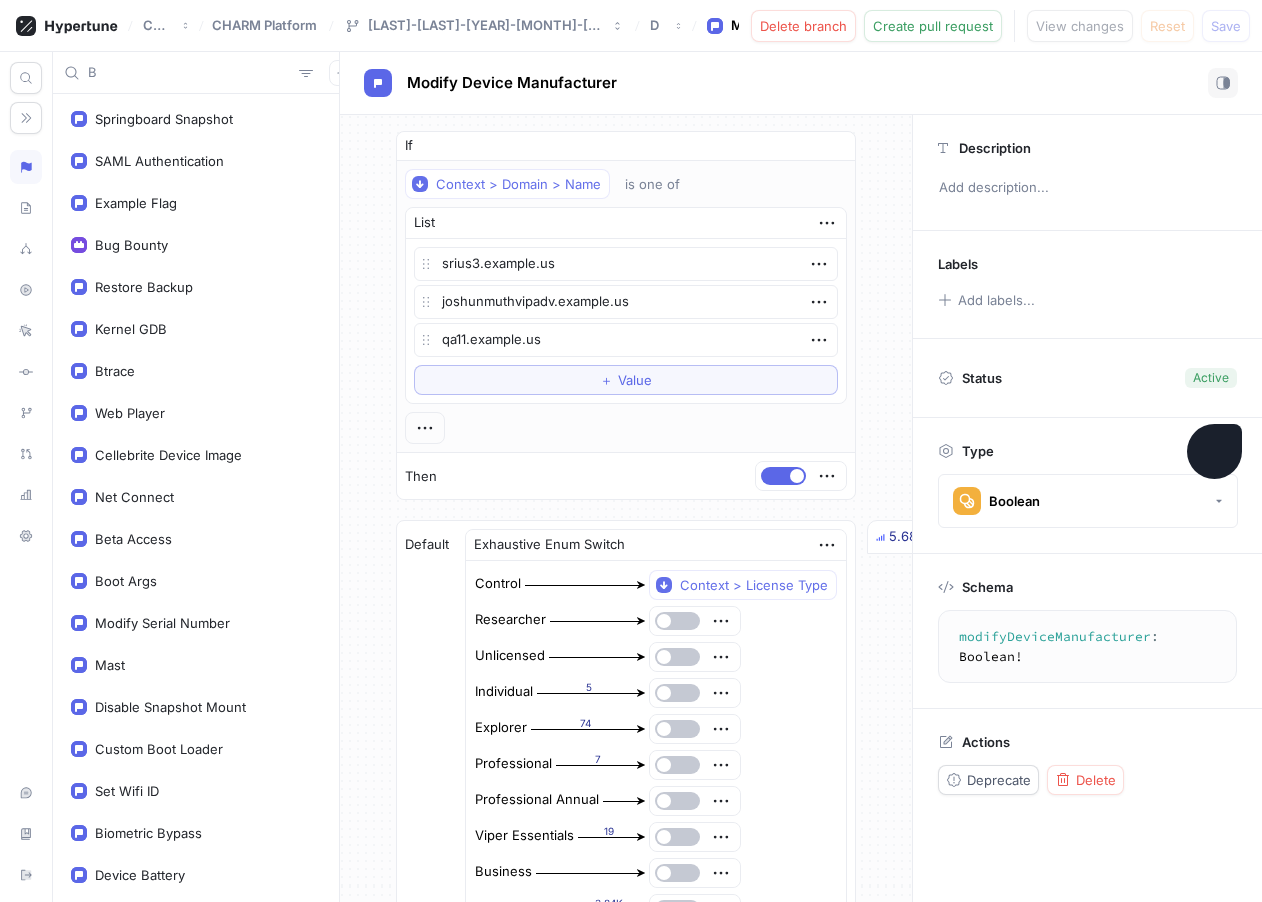 type on "x" 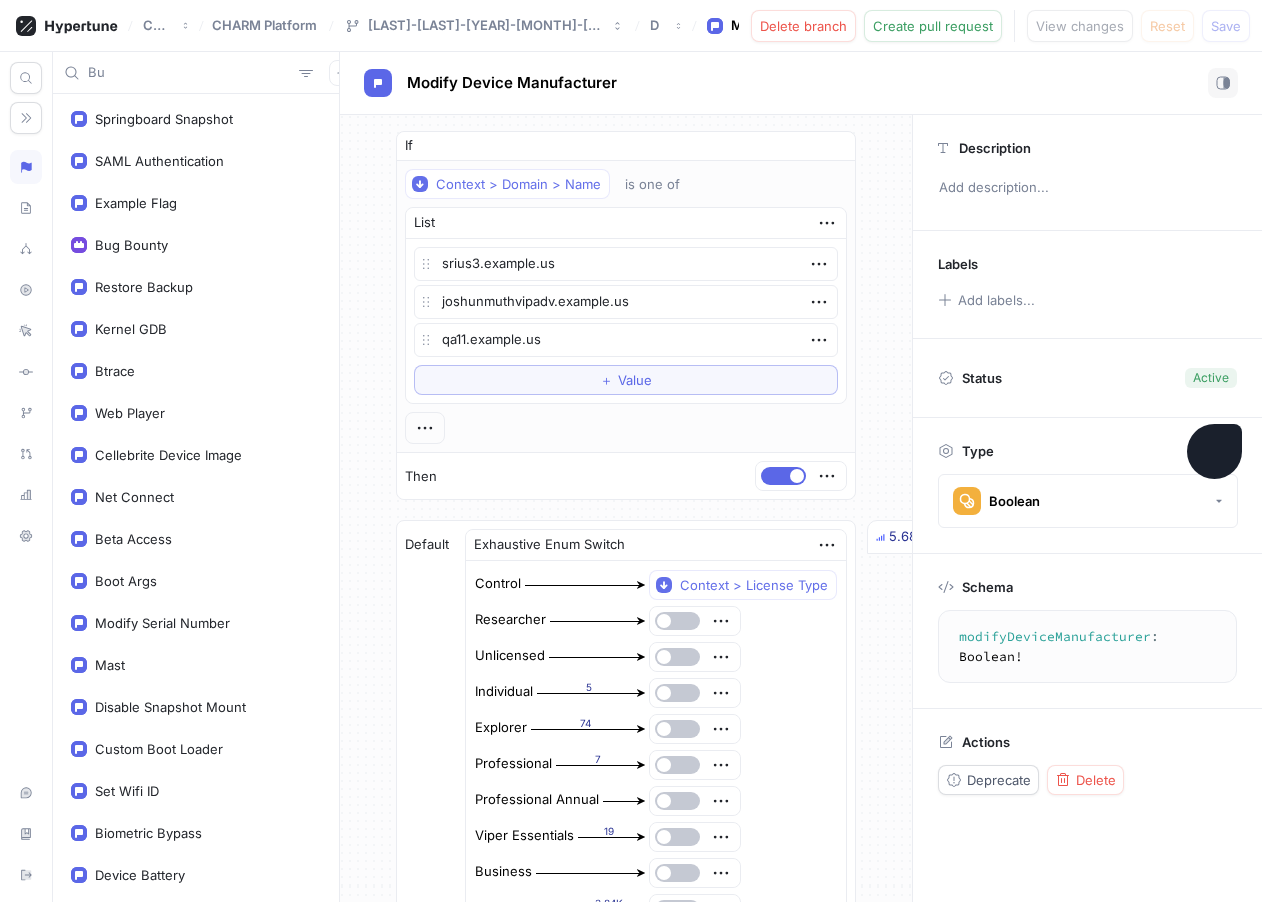 type on "x" 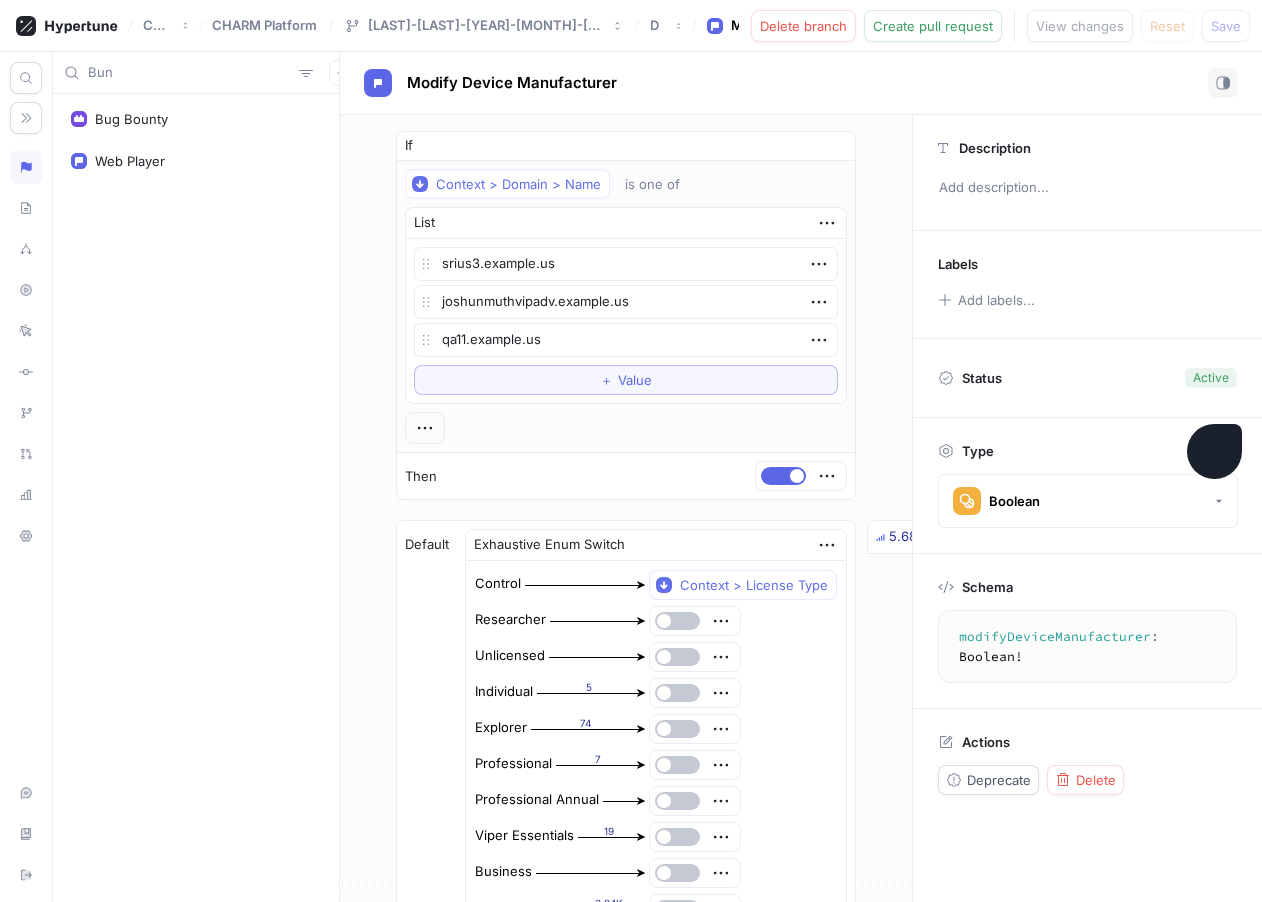 type on "x" 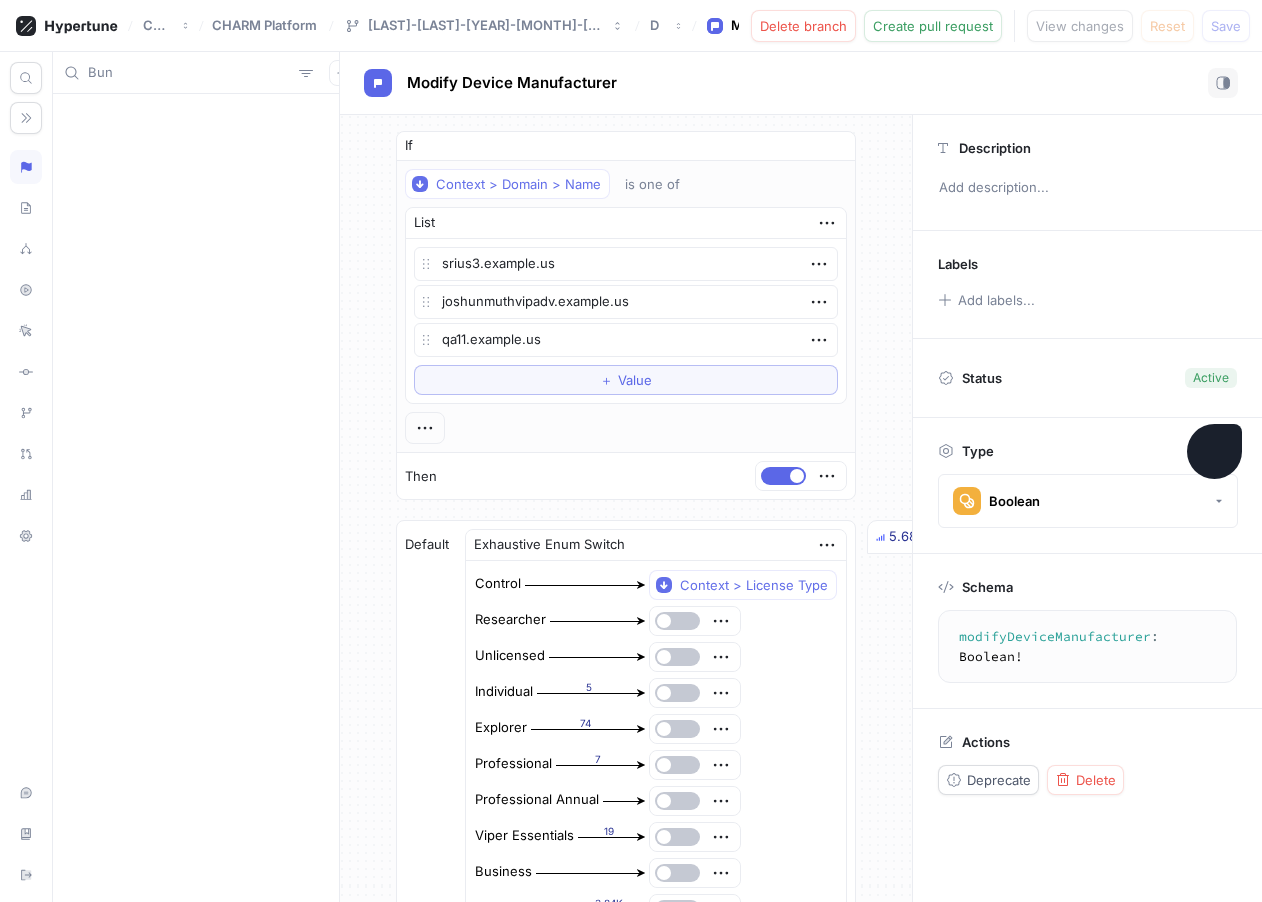 type on "Bu" 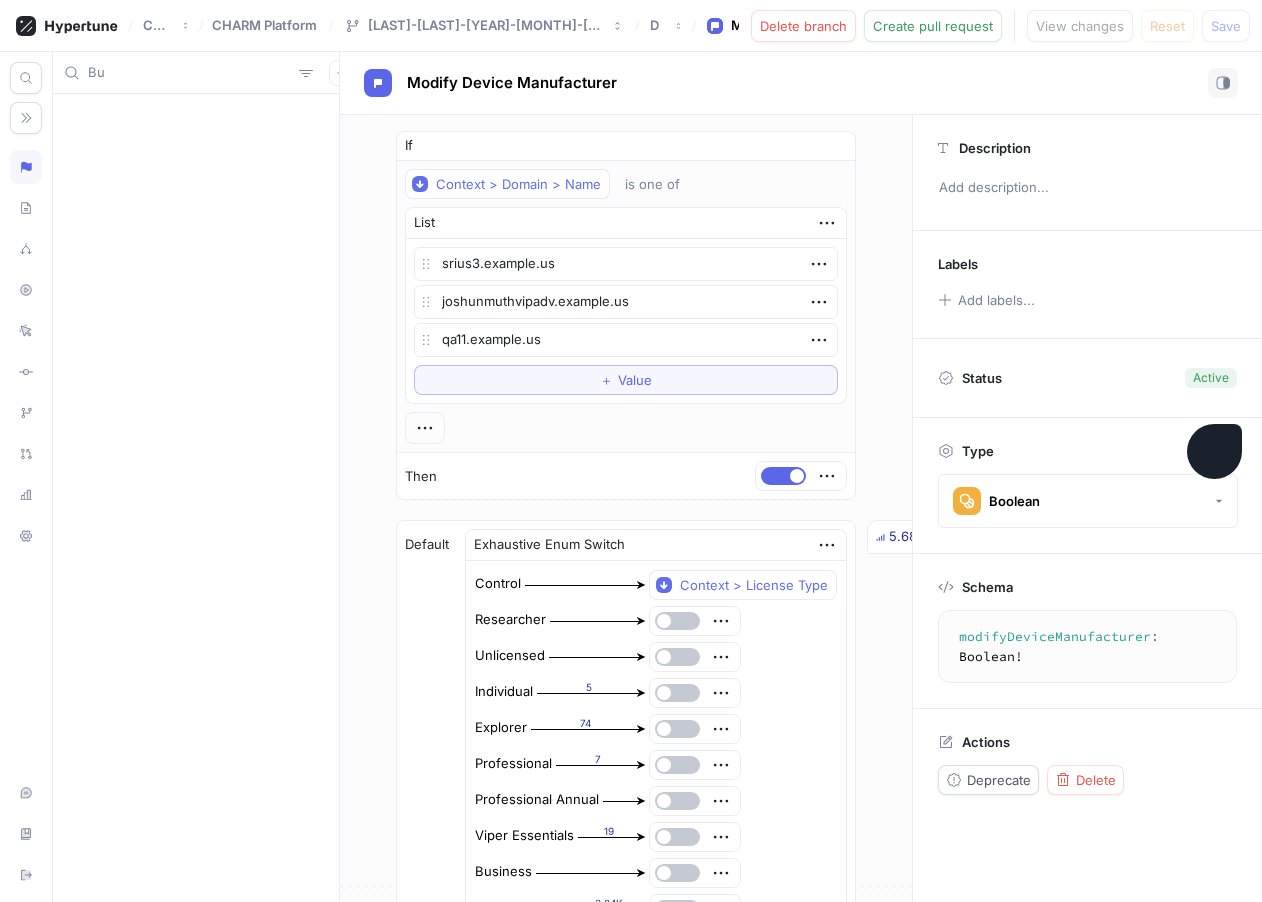 type on "x" 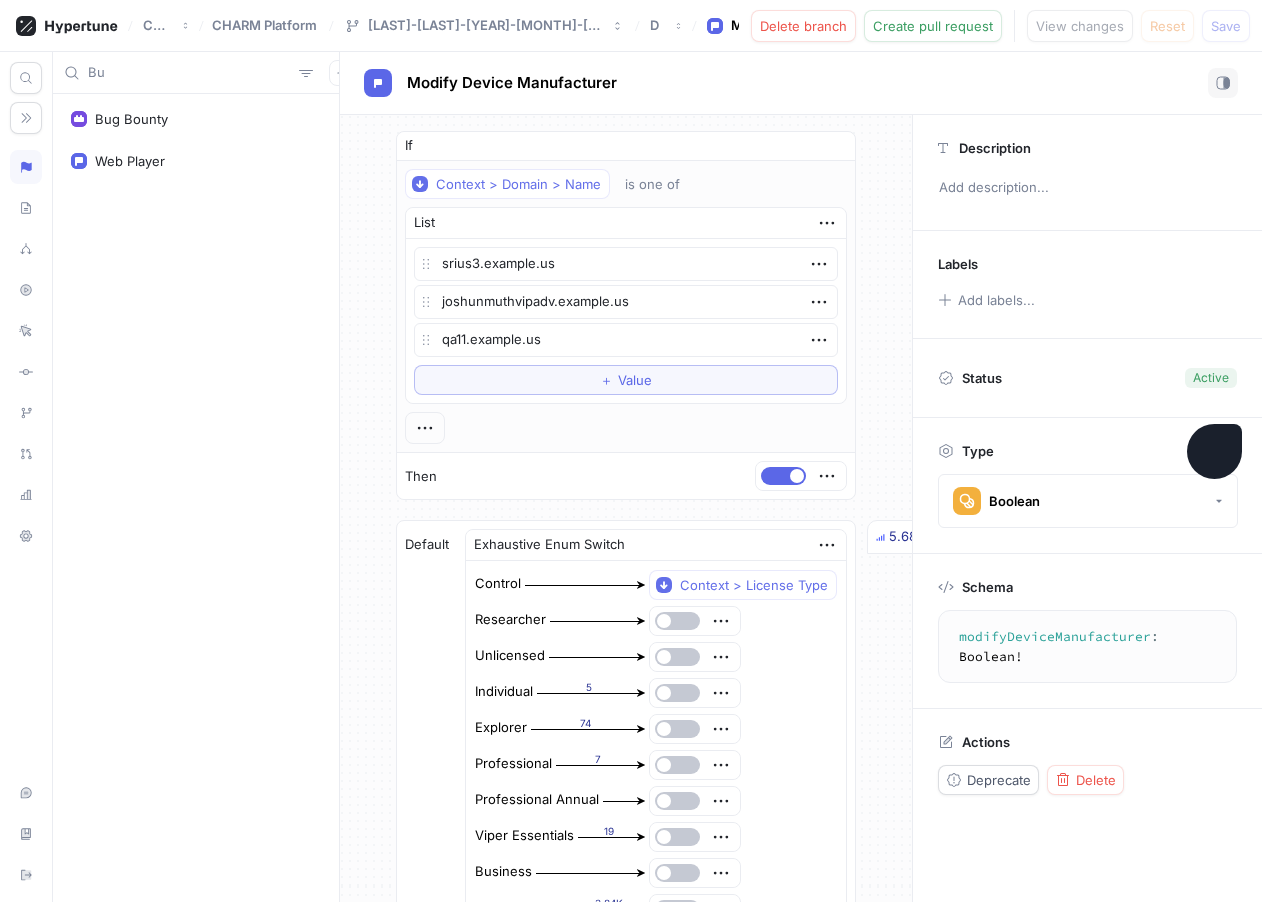 type on "B" 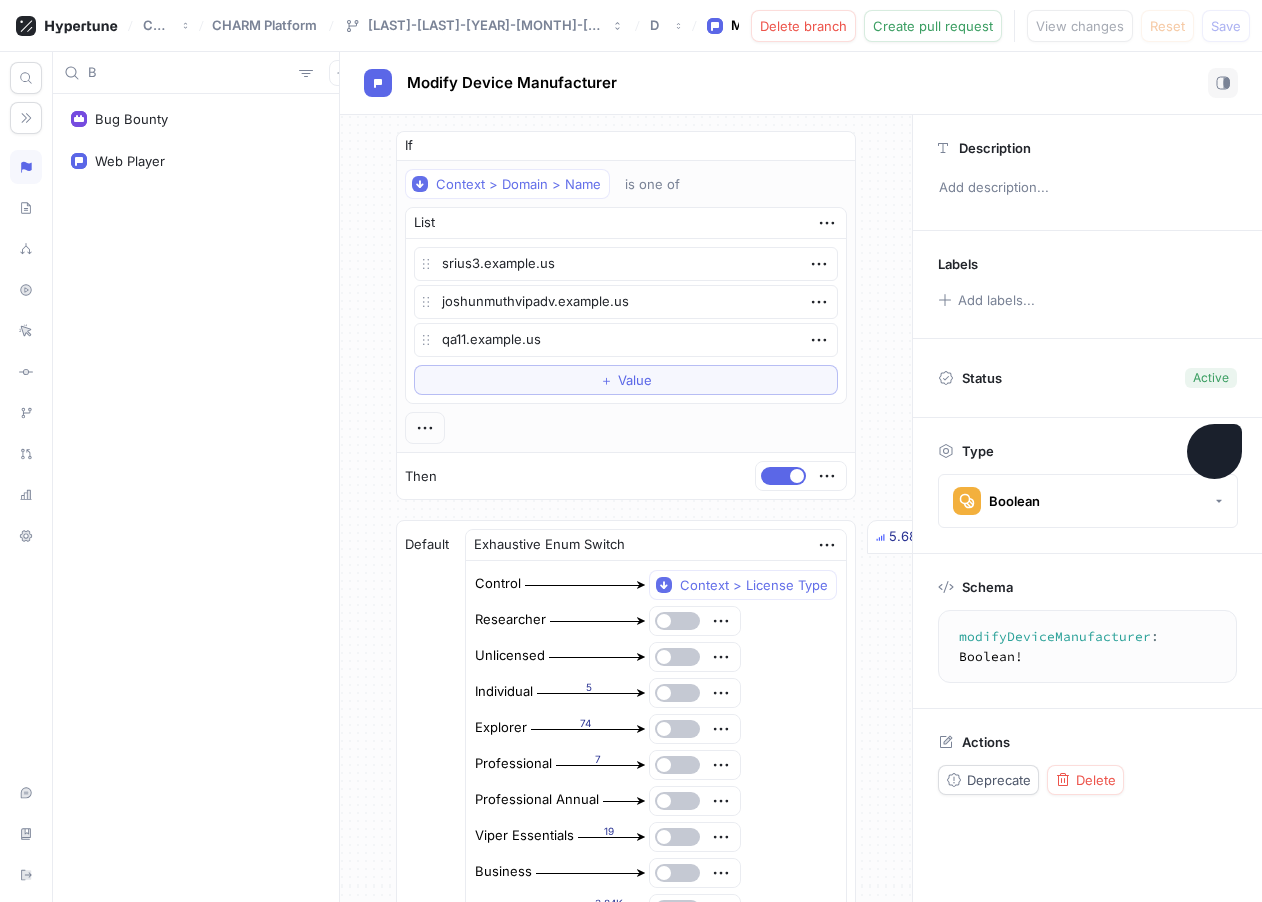 type 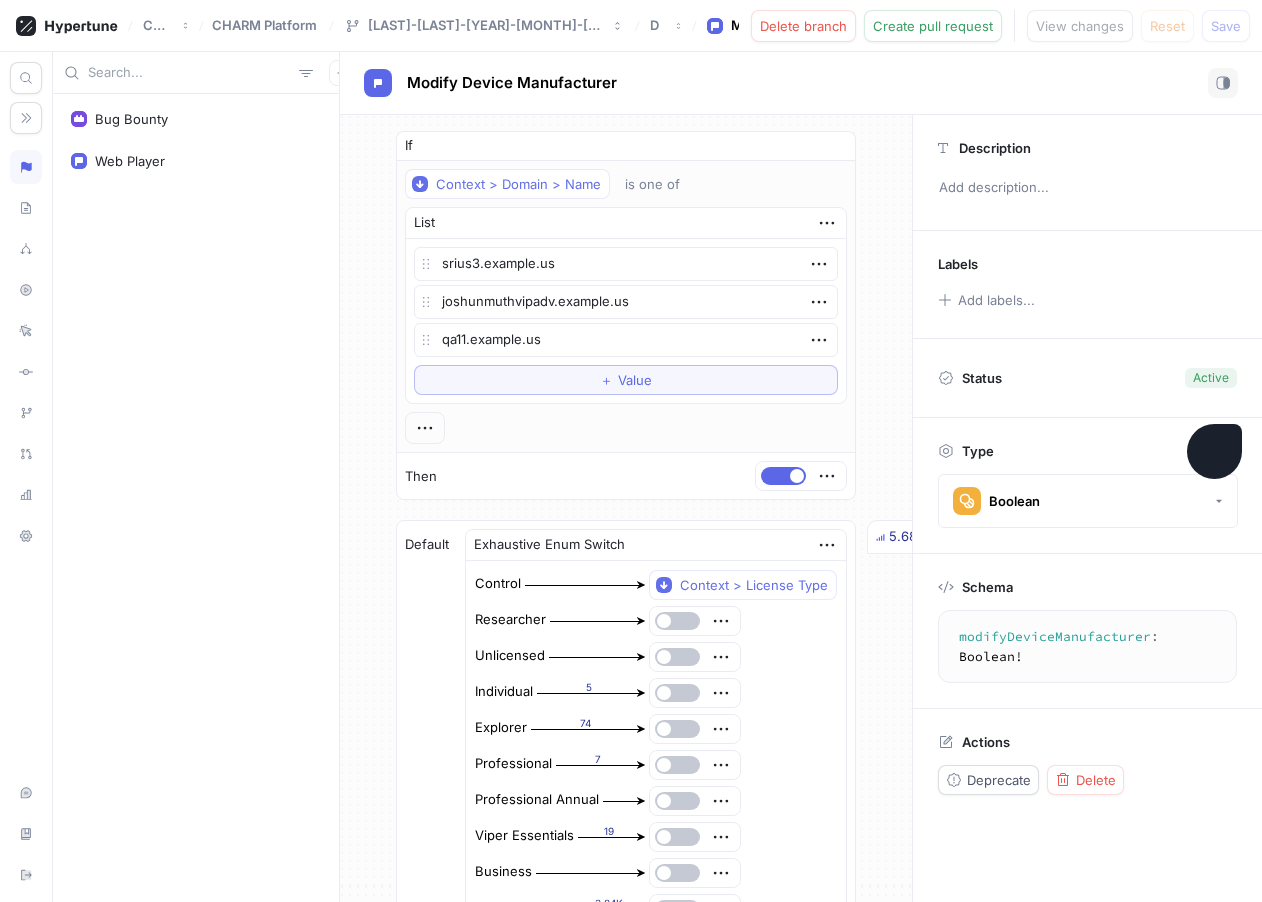 type on "x" 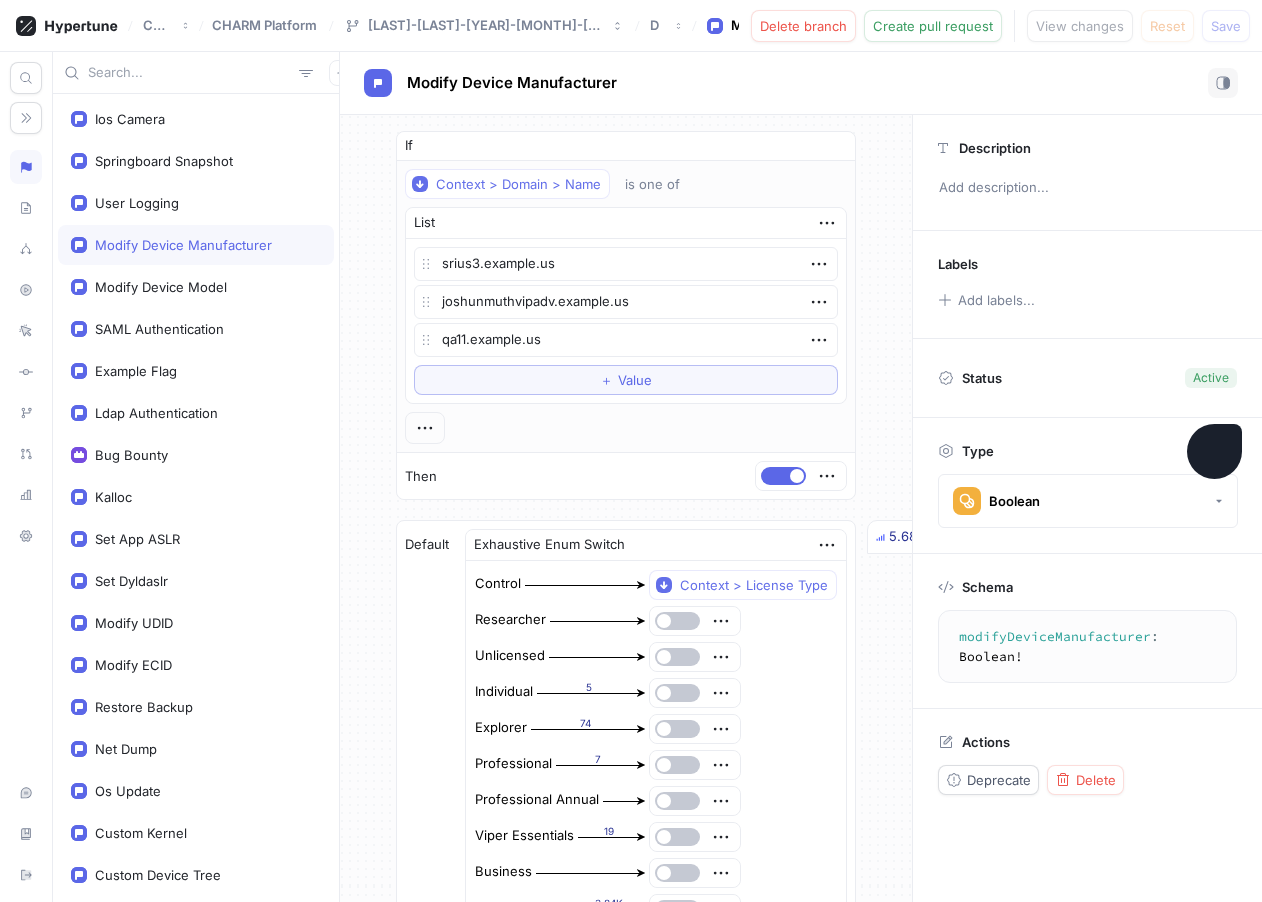 type on "A" 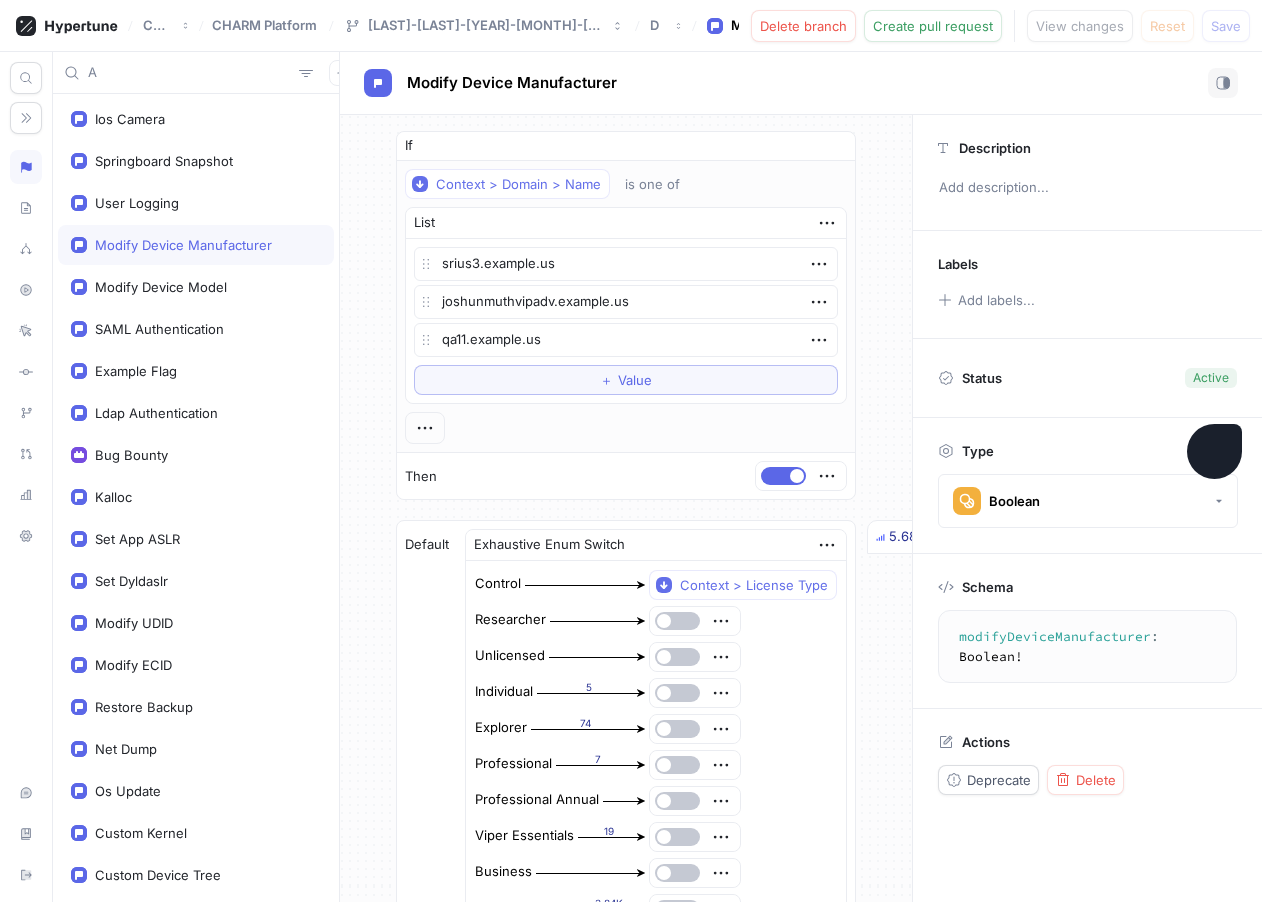 type on "x" 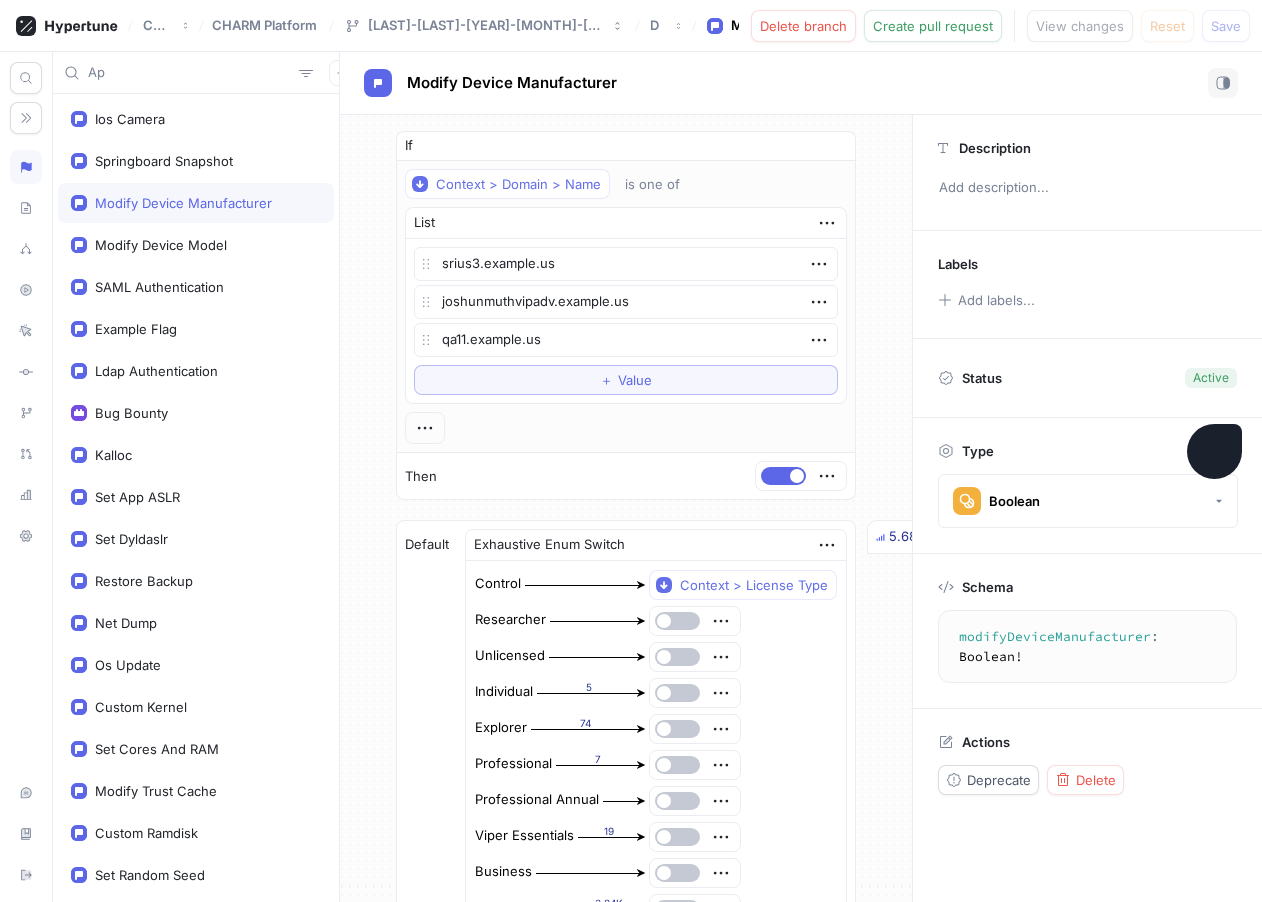 type on "App" 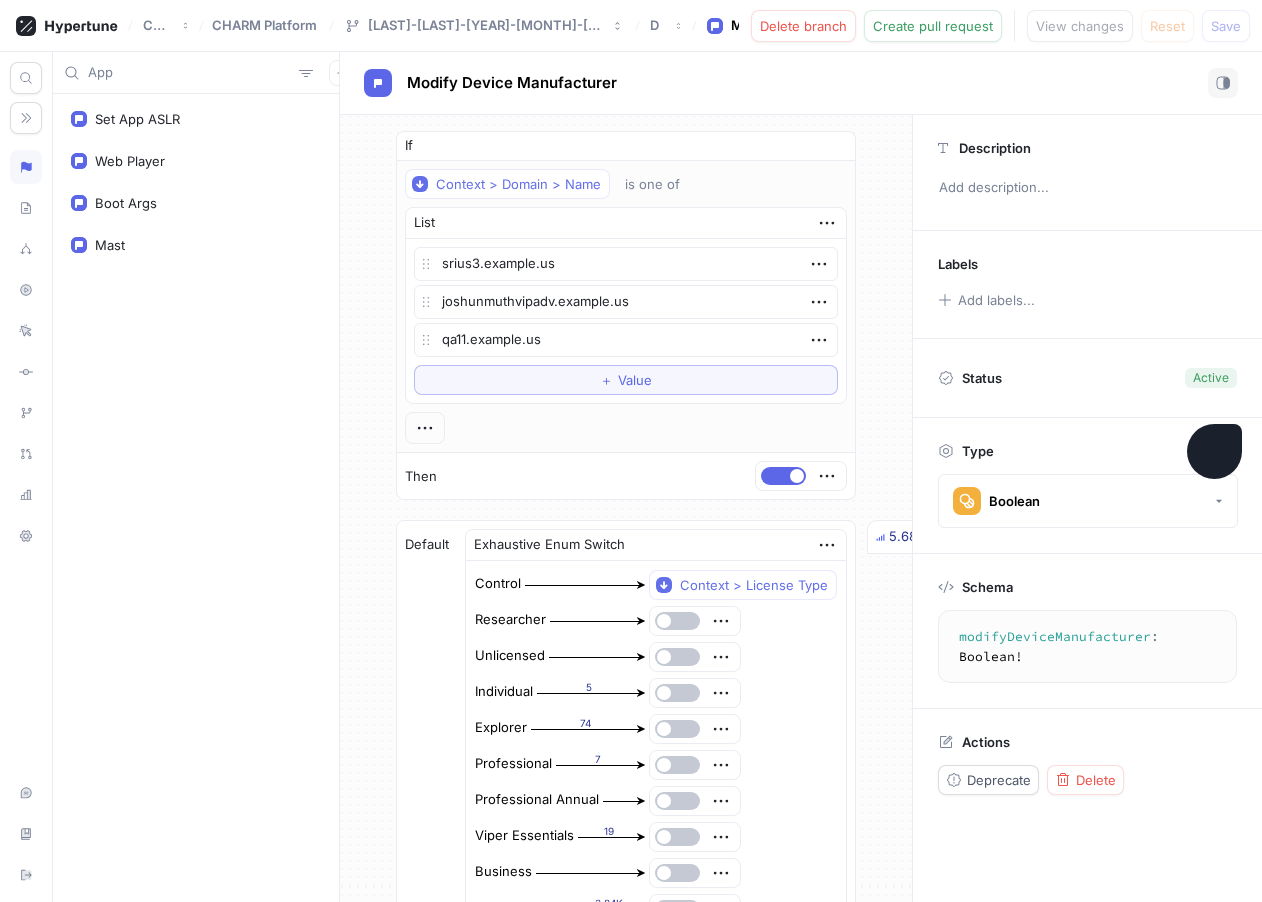type on "x" 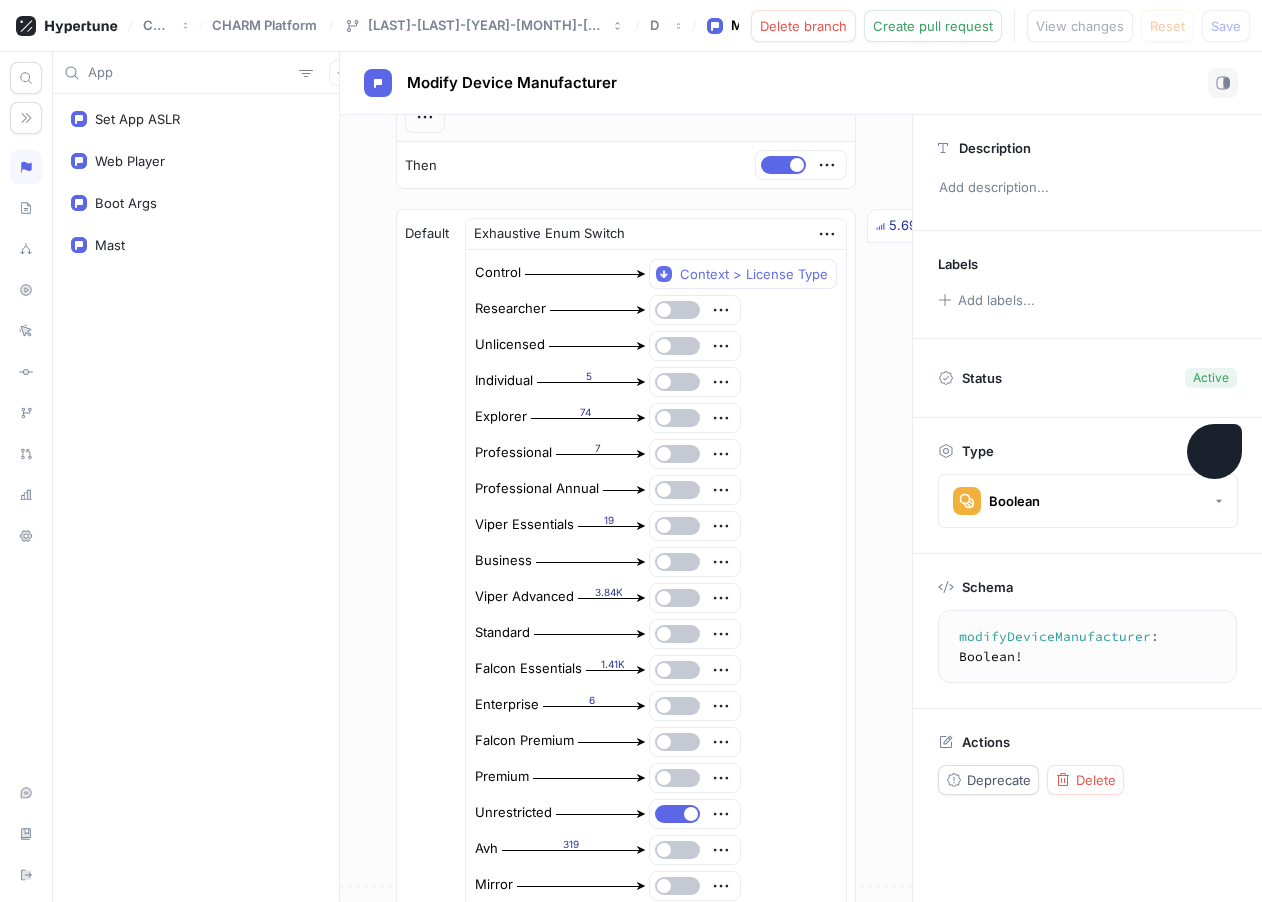 scroll, scrollTop: 333, scrollLeft: 0, axis: vertical 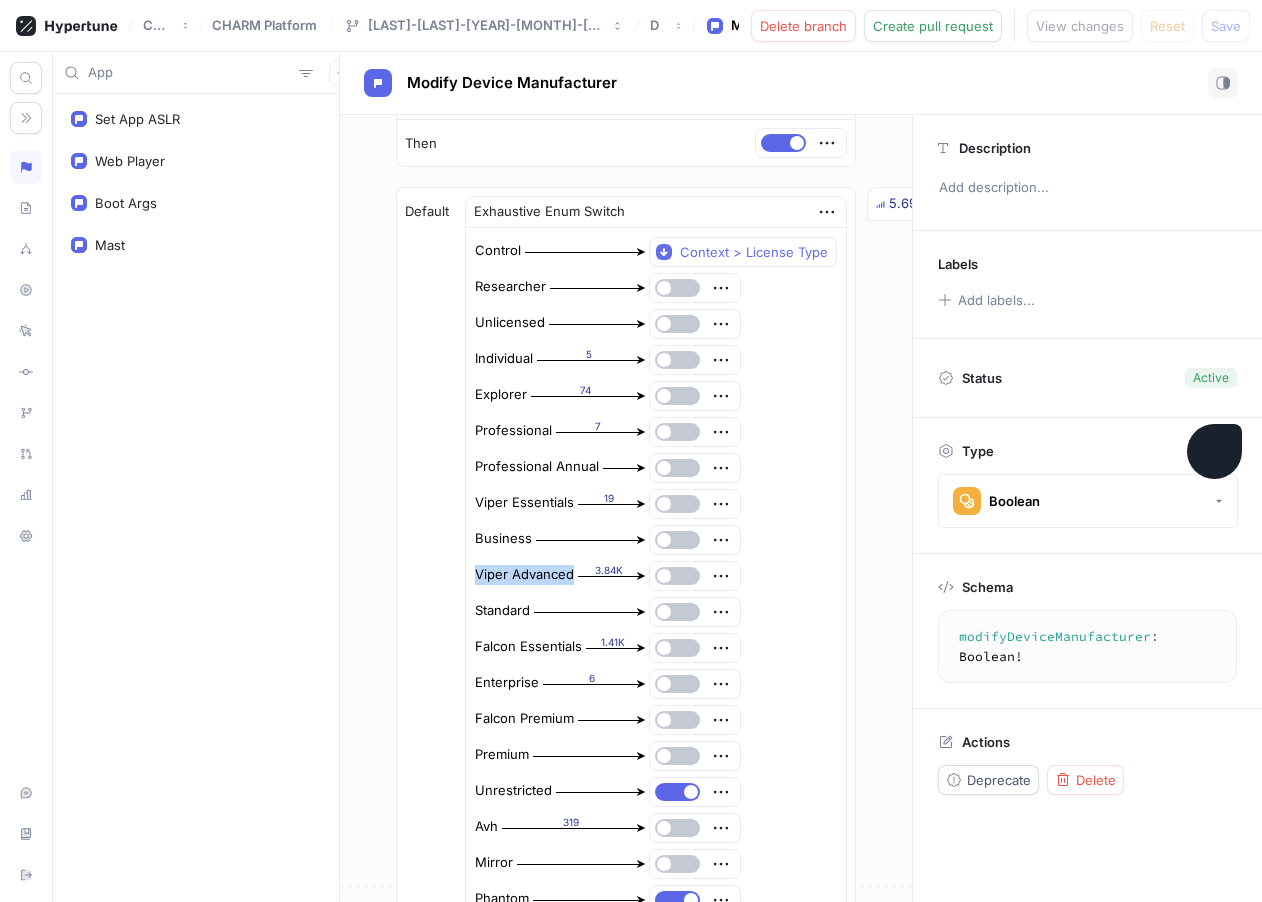 drag, startPoint x: 465, startPoint y: 576, endPoint x: 569, endPoint y: 581, distance: 104.120125 